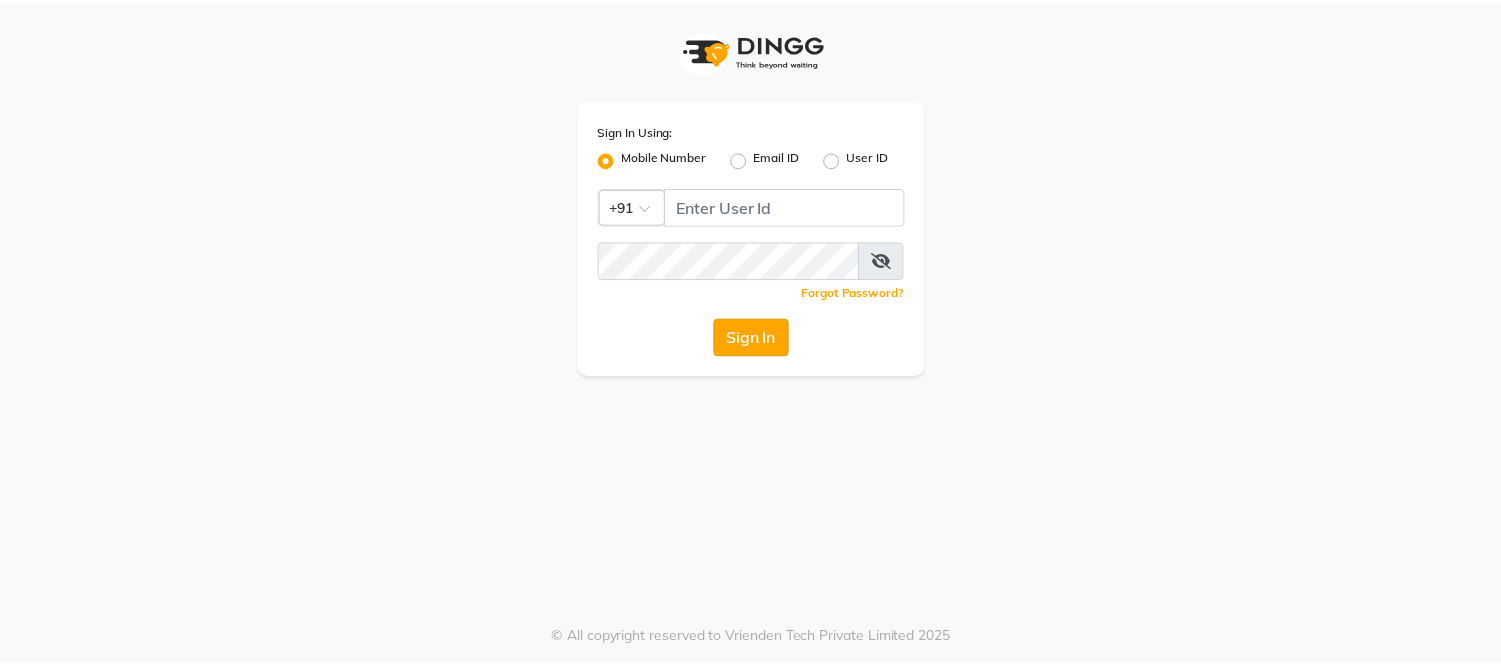 scroll, scrollTop: 0, scrollLeft: 0, axis: both 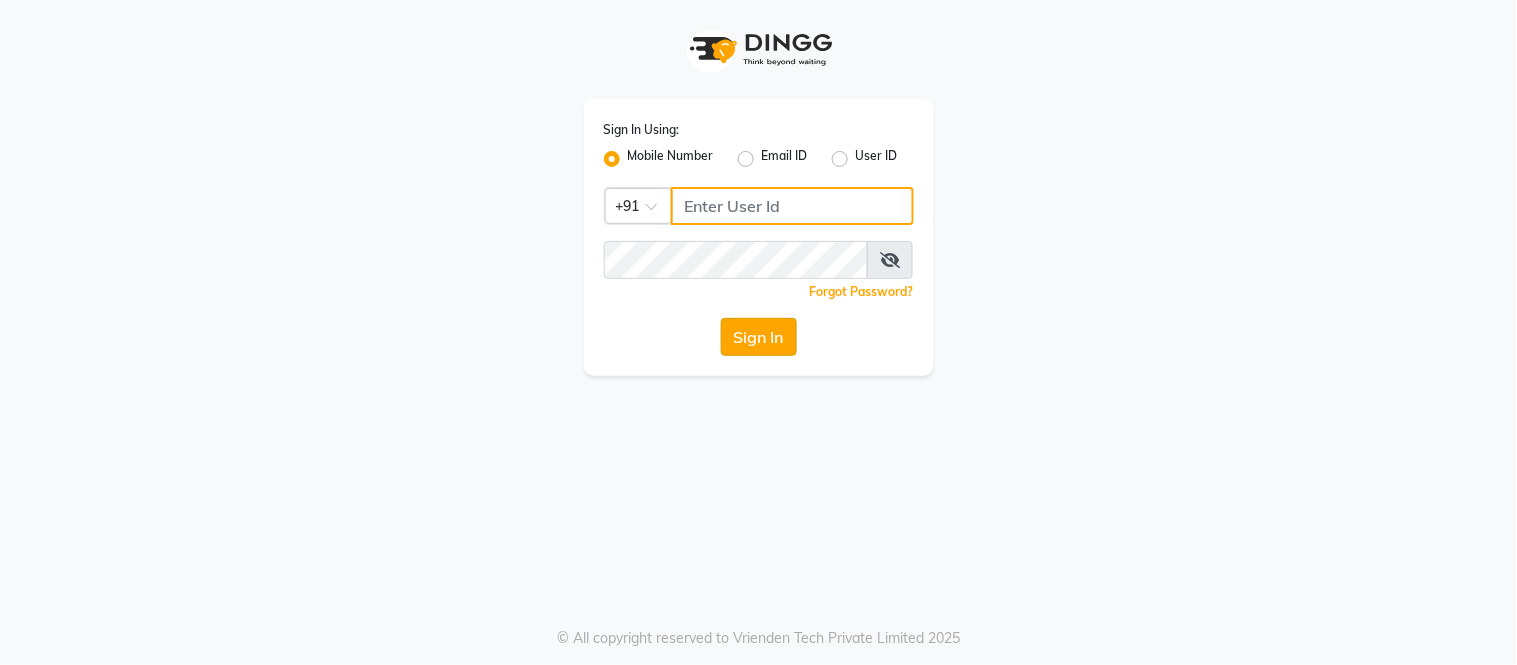 type on "[PHONE]" 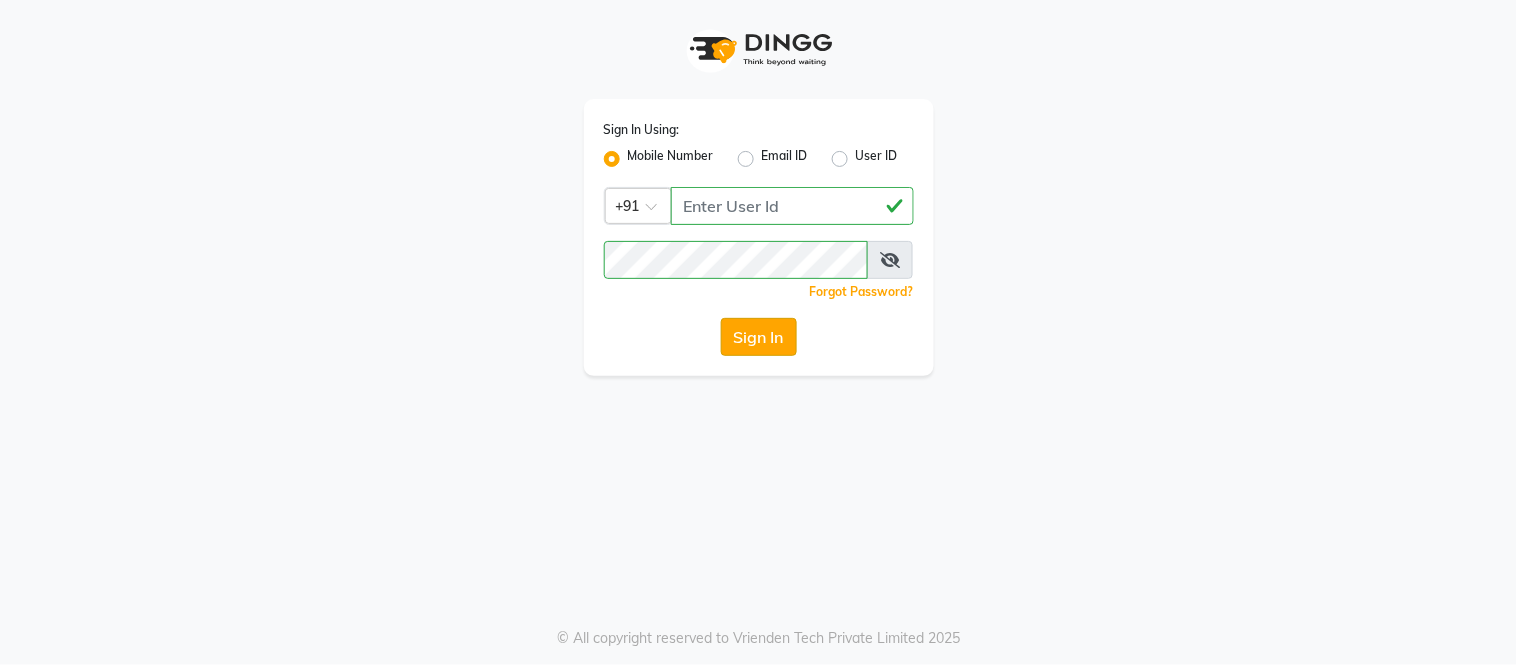 click on "Sign In" 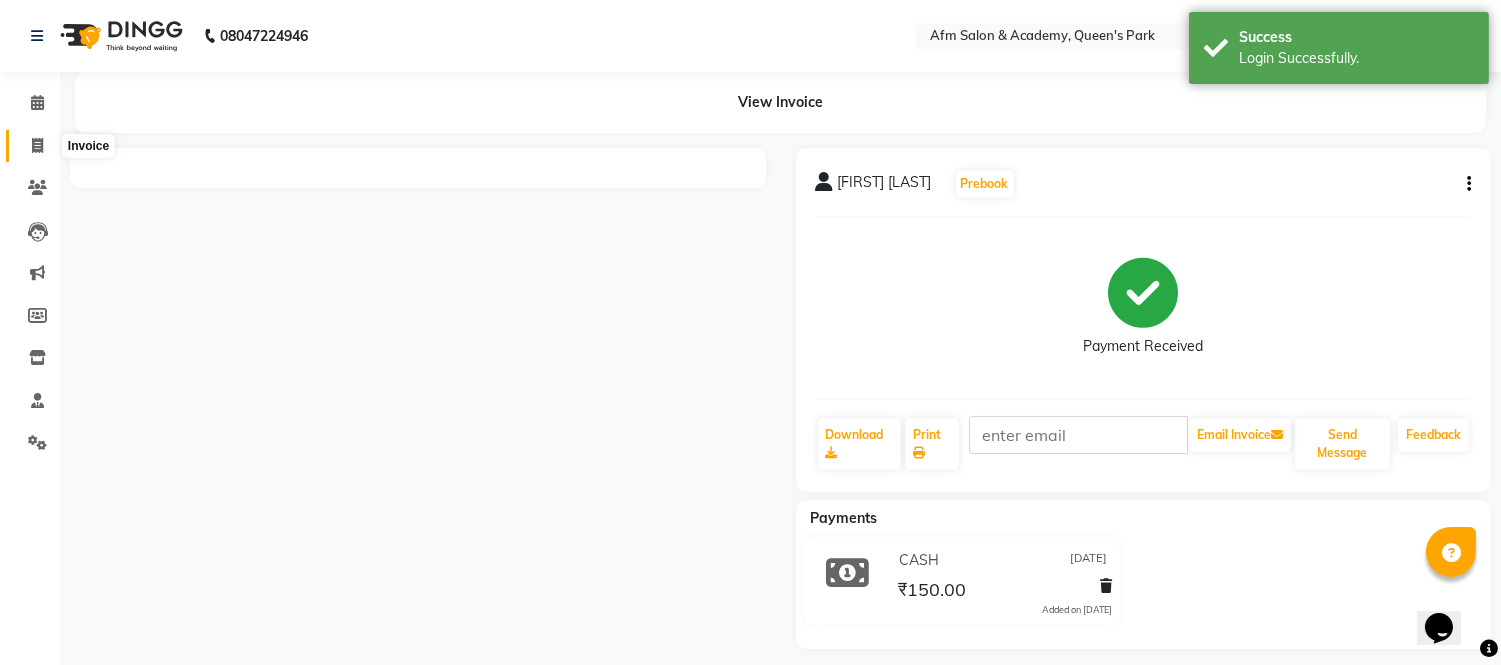 scroll, scrollTop: 0, scrollLeft: 0, axis: both 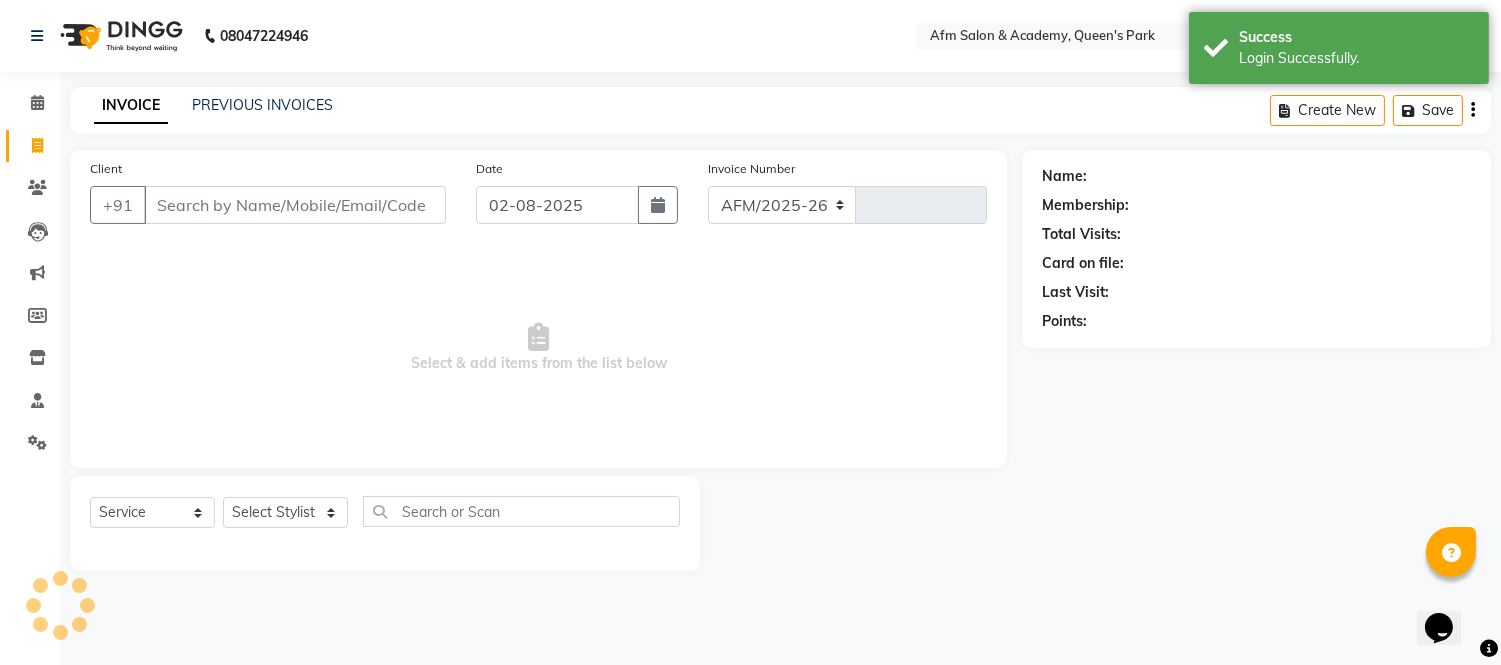 select on "3437" 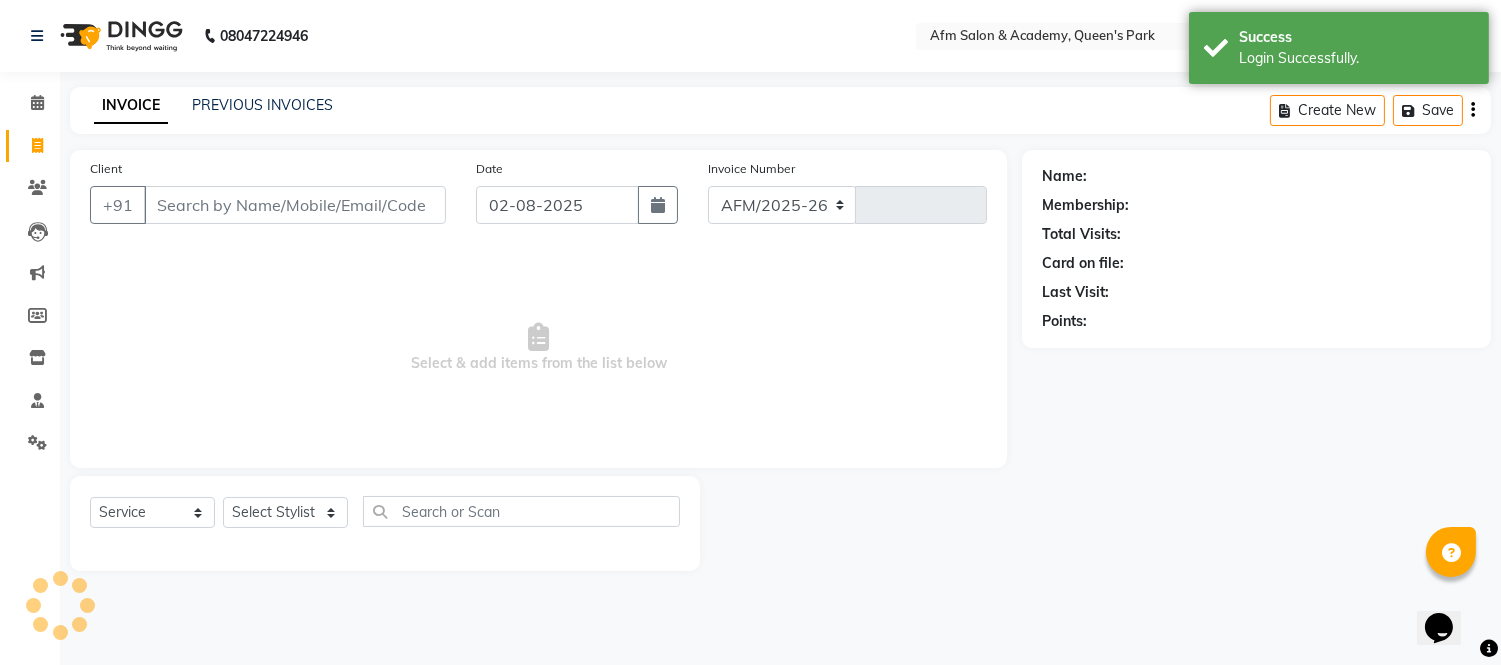 type on "1058" 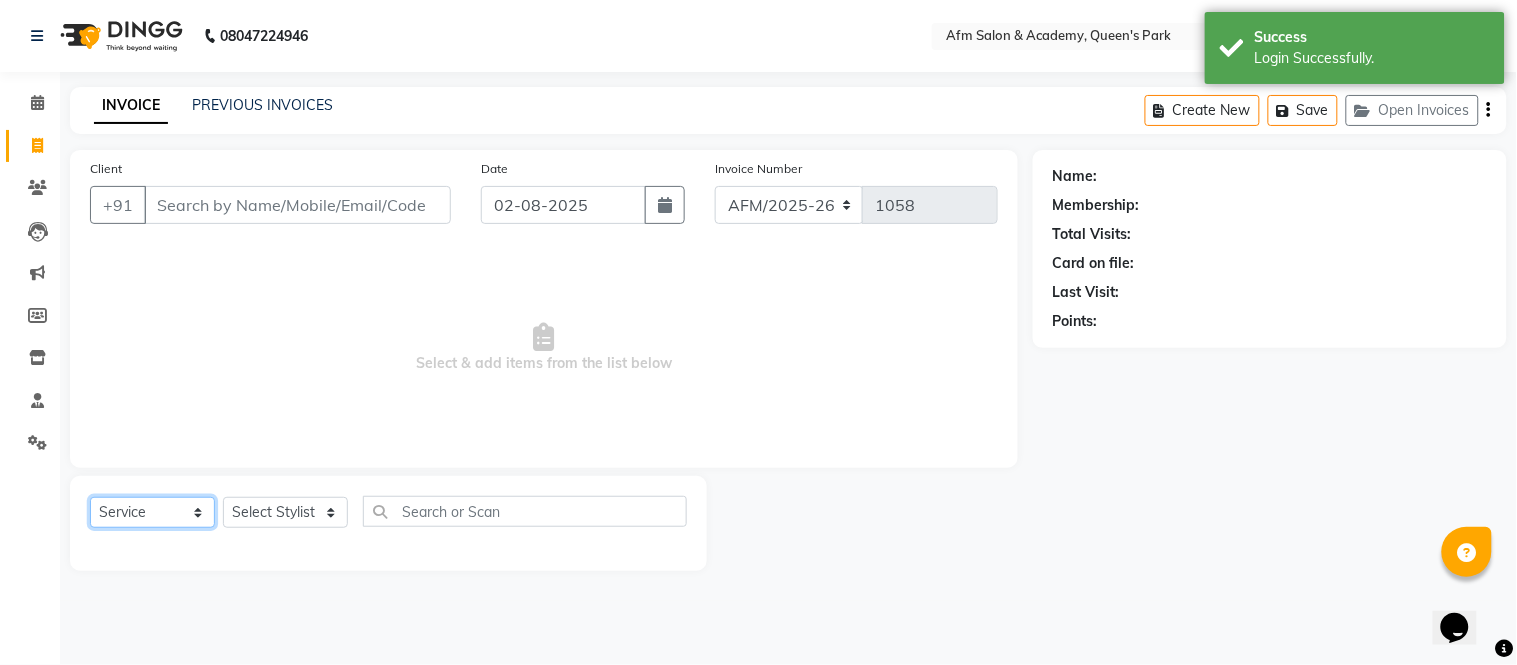 click on "Select  Service  Product  Membership  Package Voucher Prepaid Gift Card" 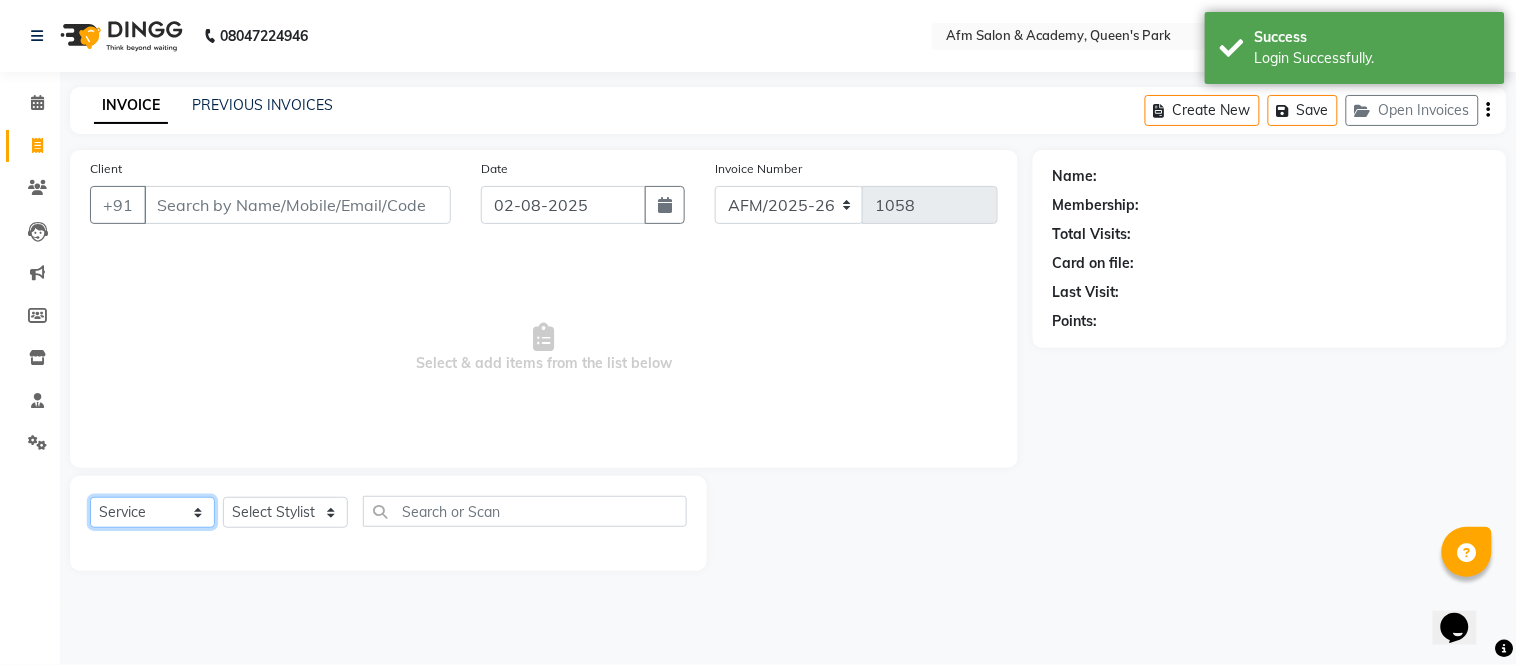 select on "product" 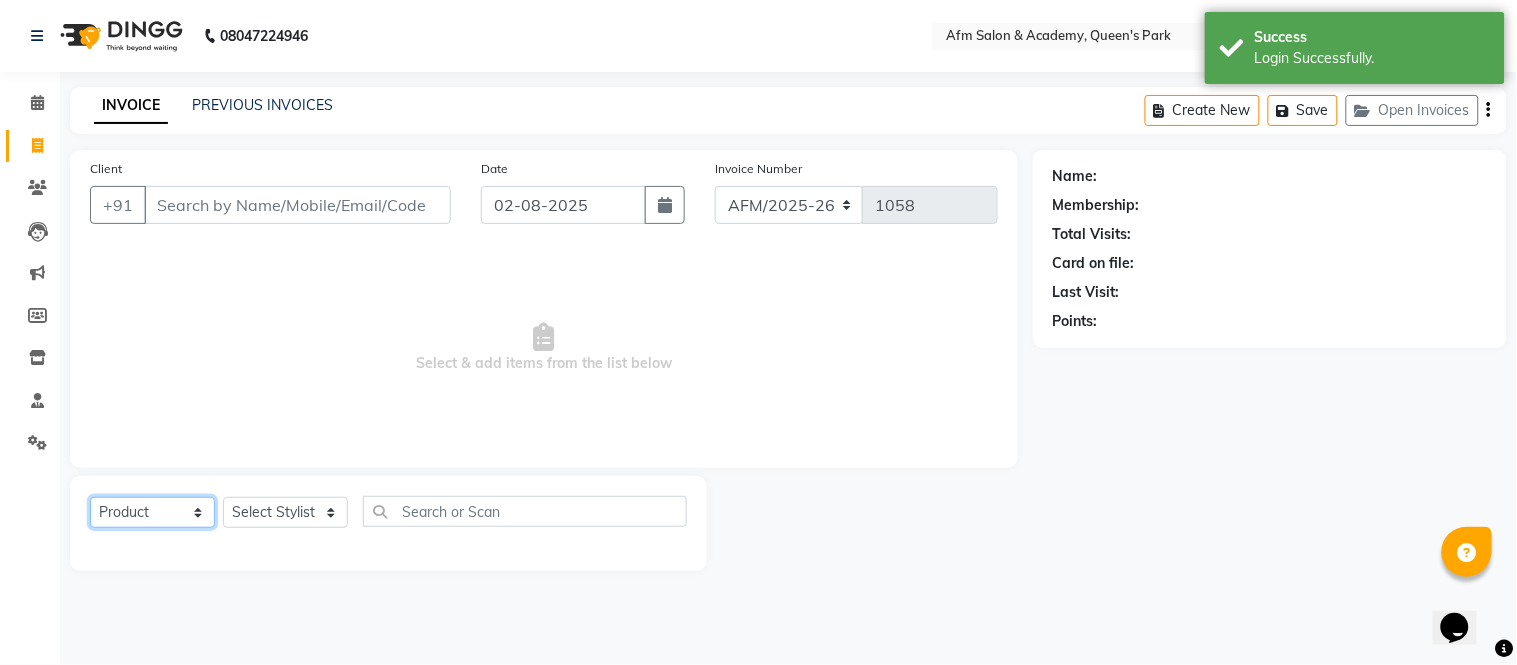 click on "Select  Service  Product  Membership  Package Voucher Prepaid Gift Card" 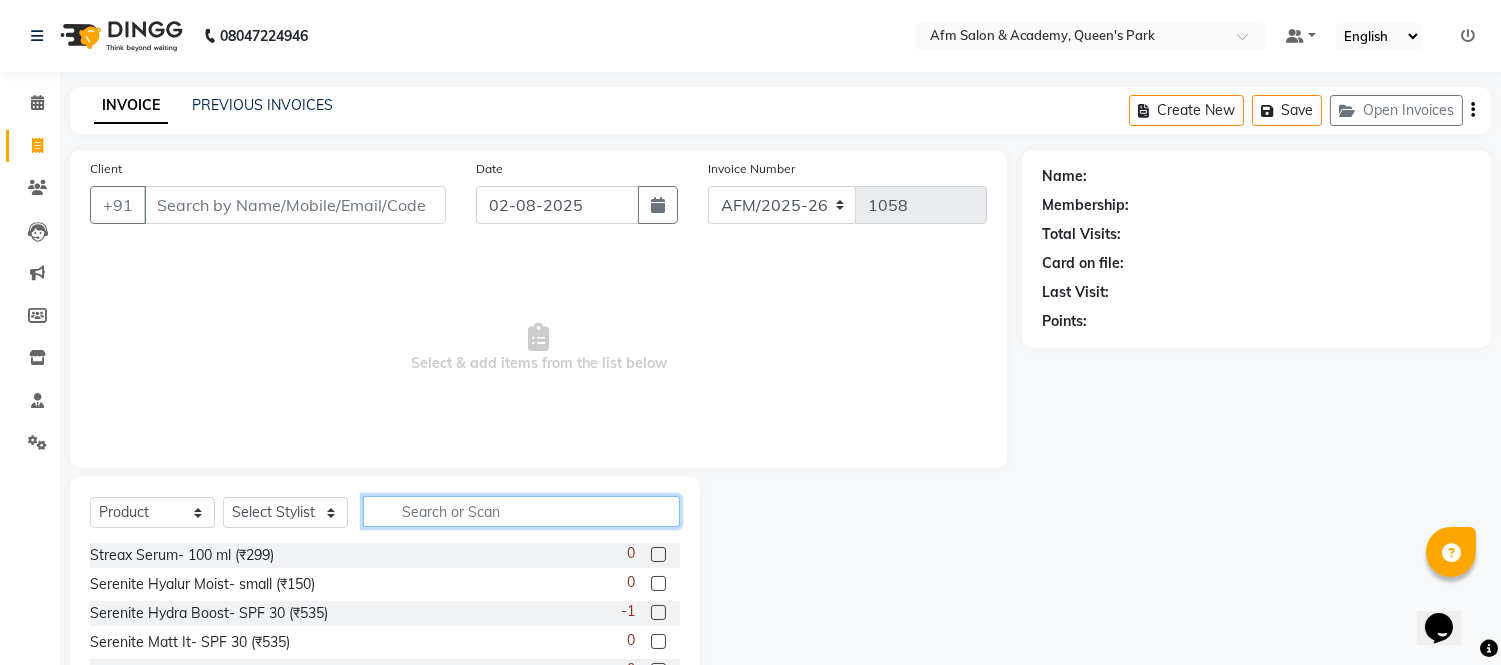 click 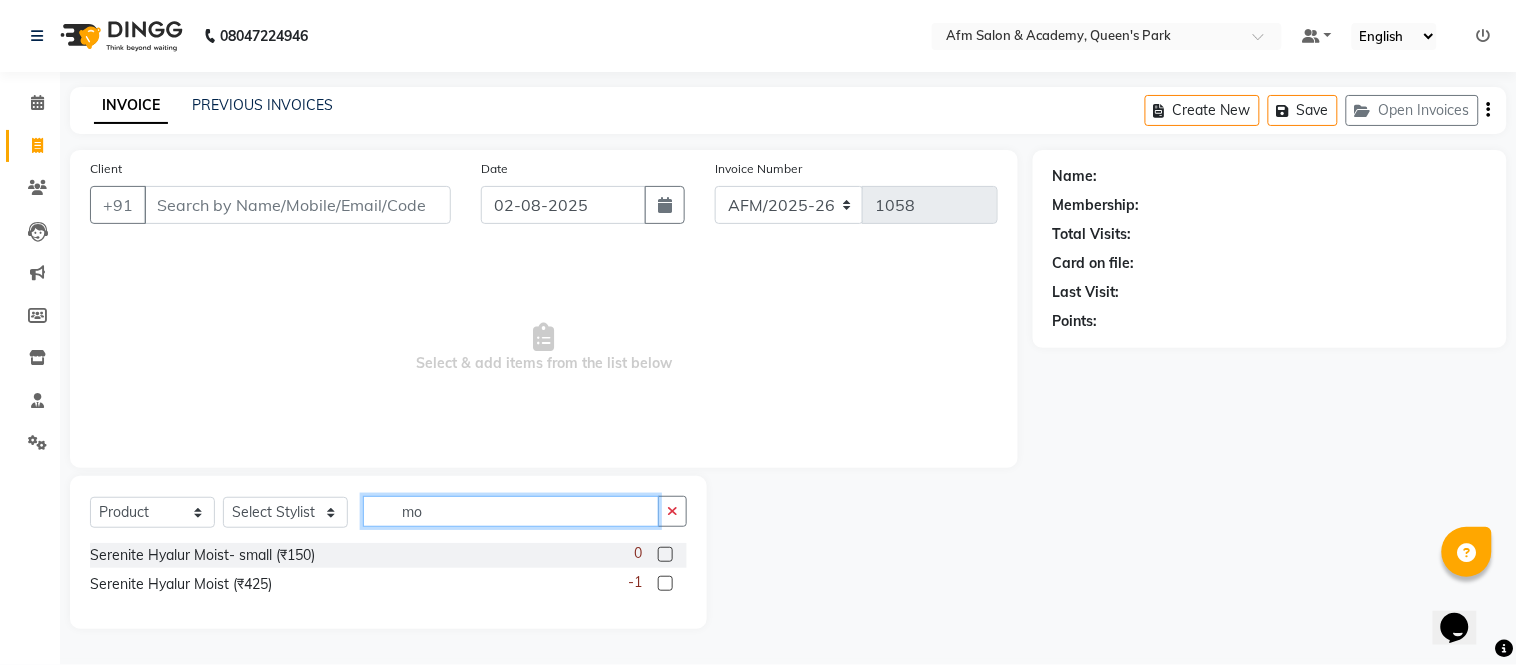 type on "m" 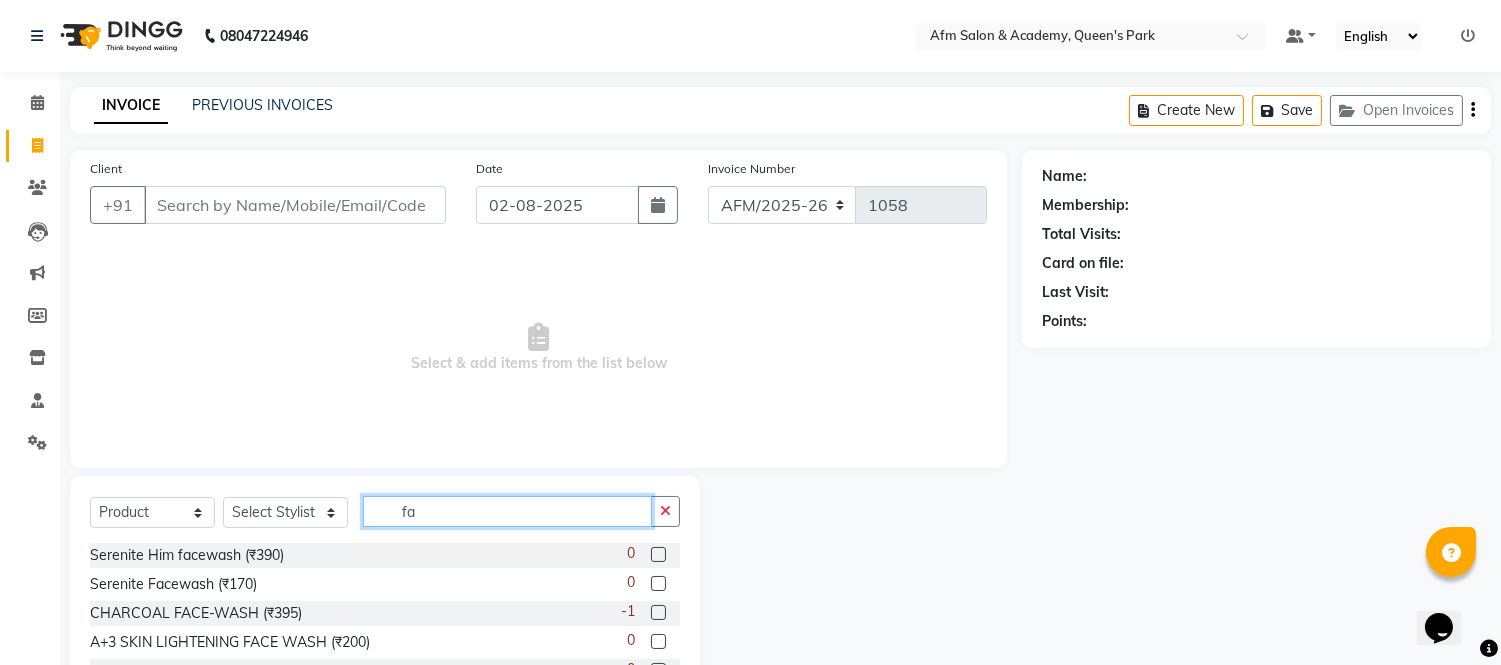 type on "f" 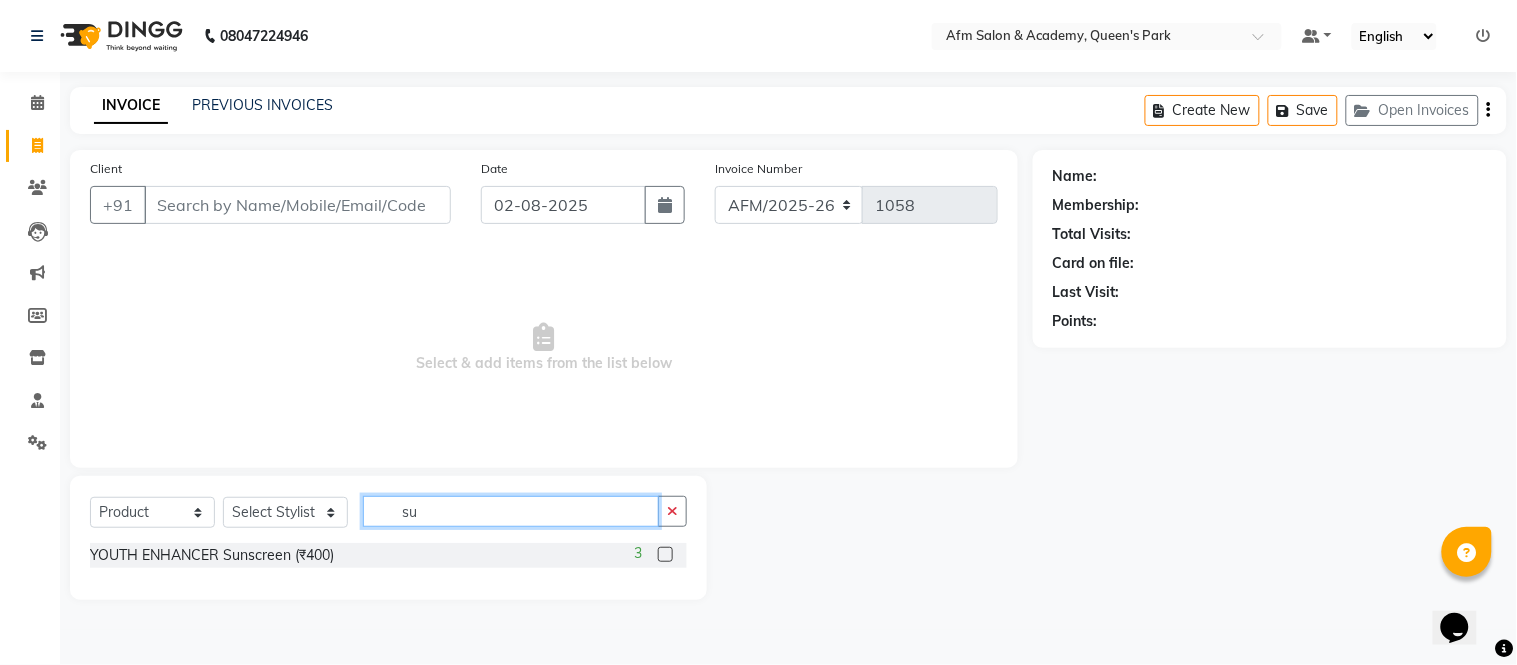 type on "s" 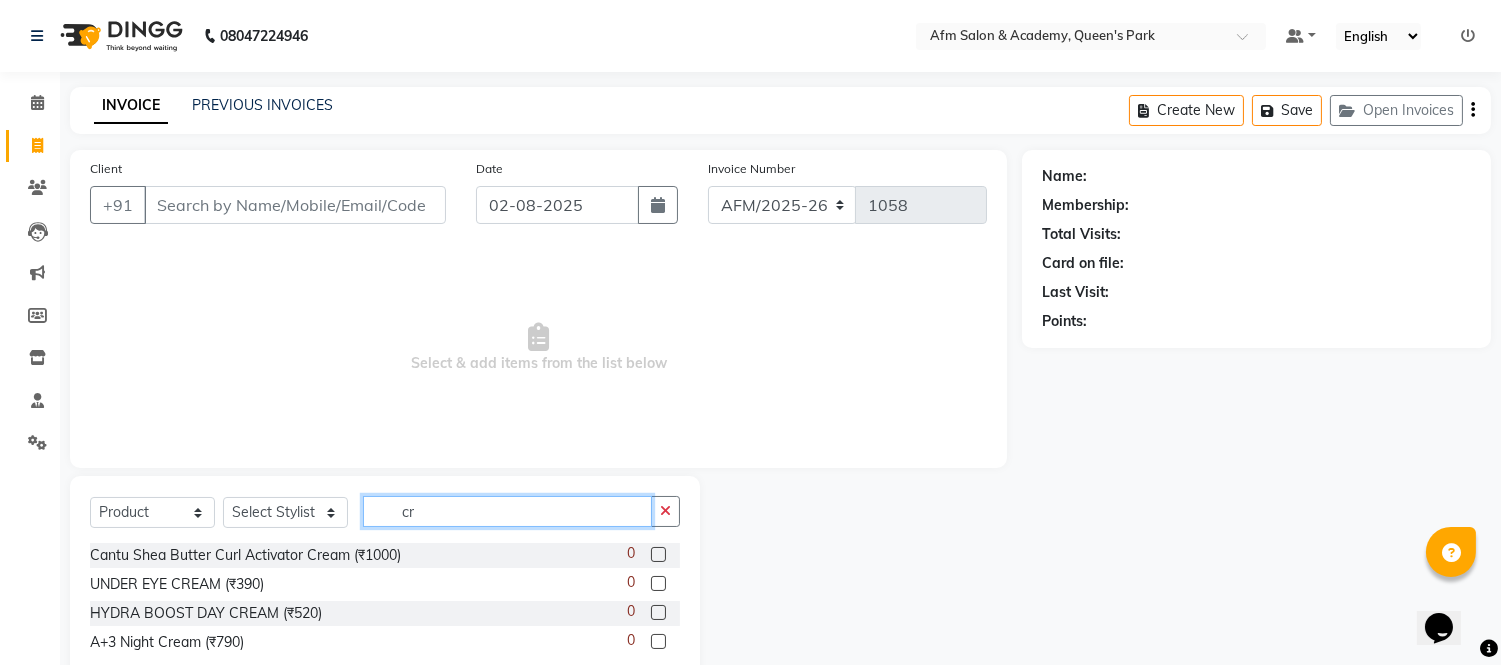 type on "c" 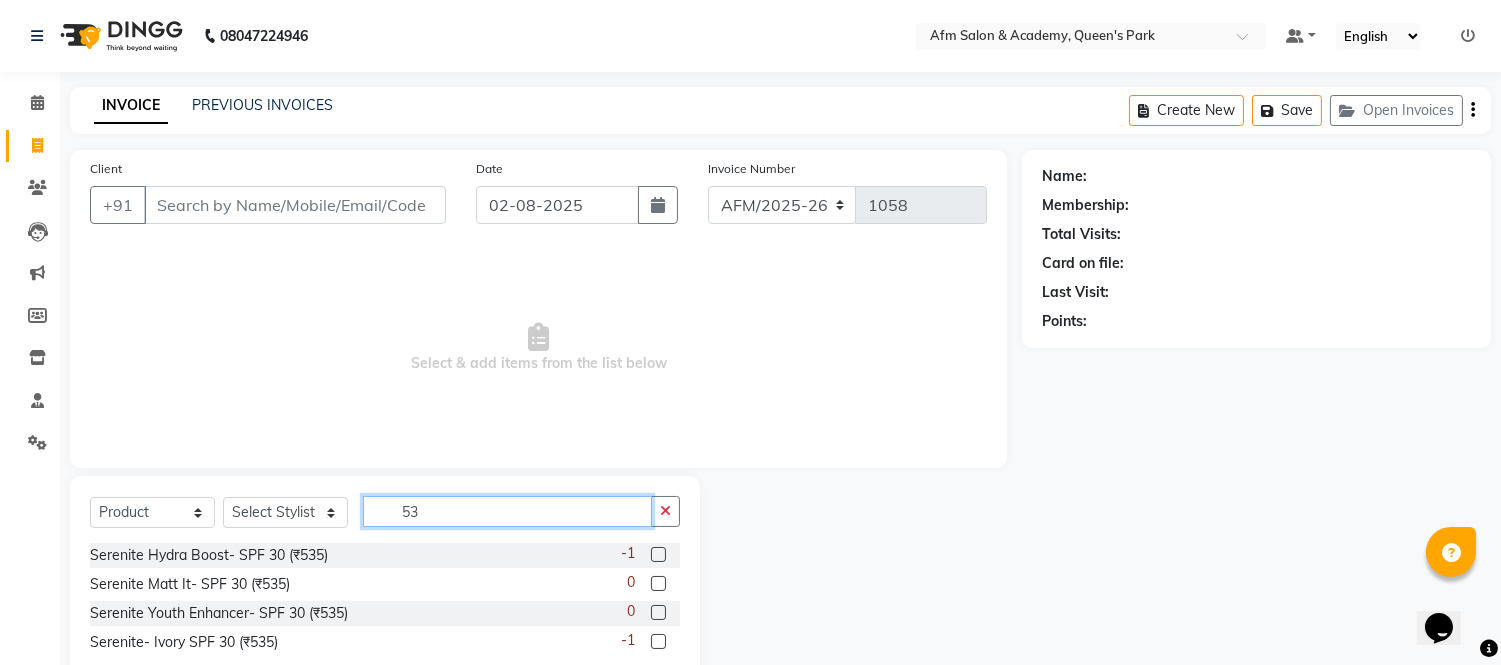 type on "5" 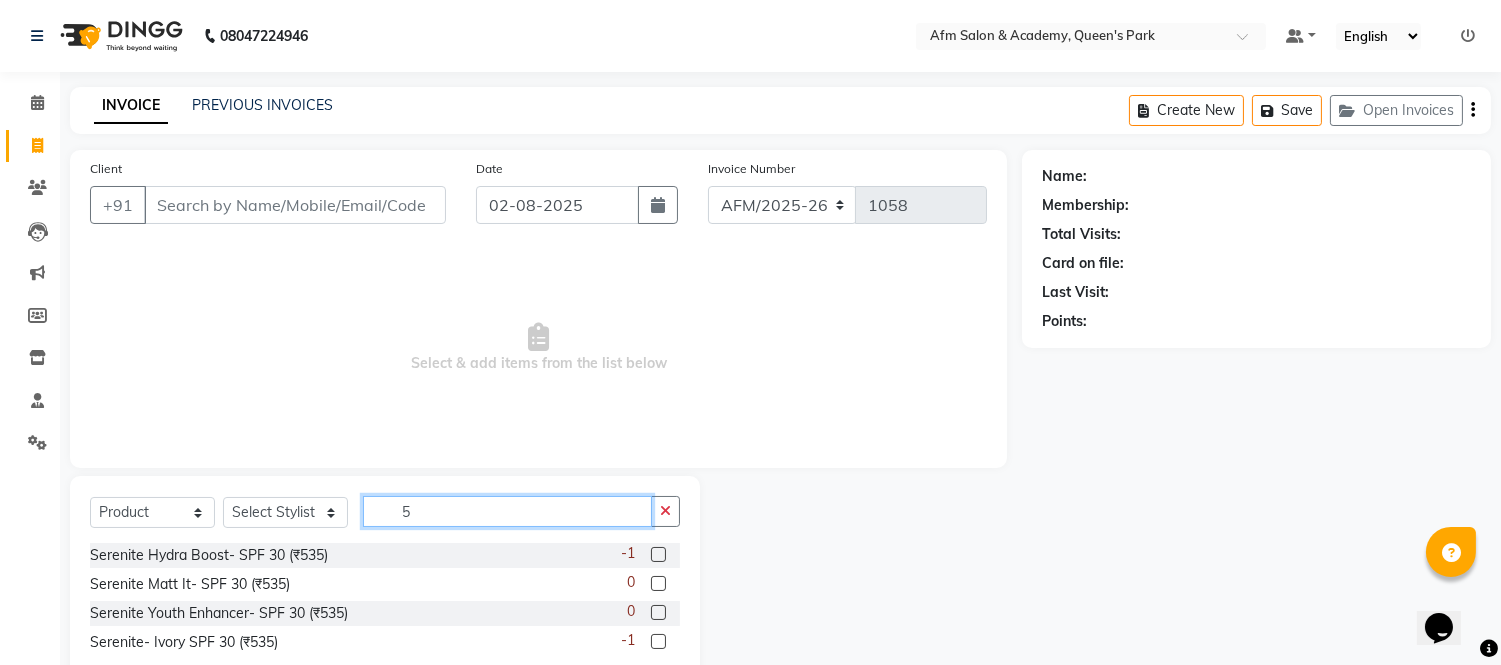 type 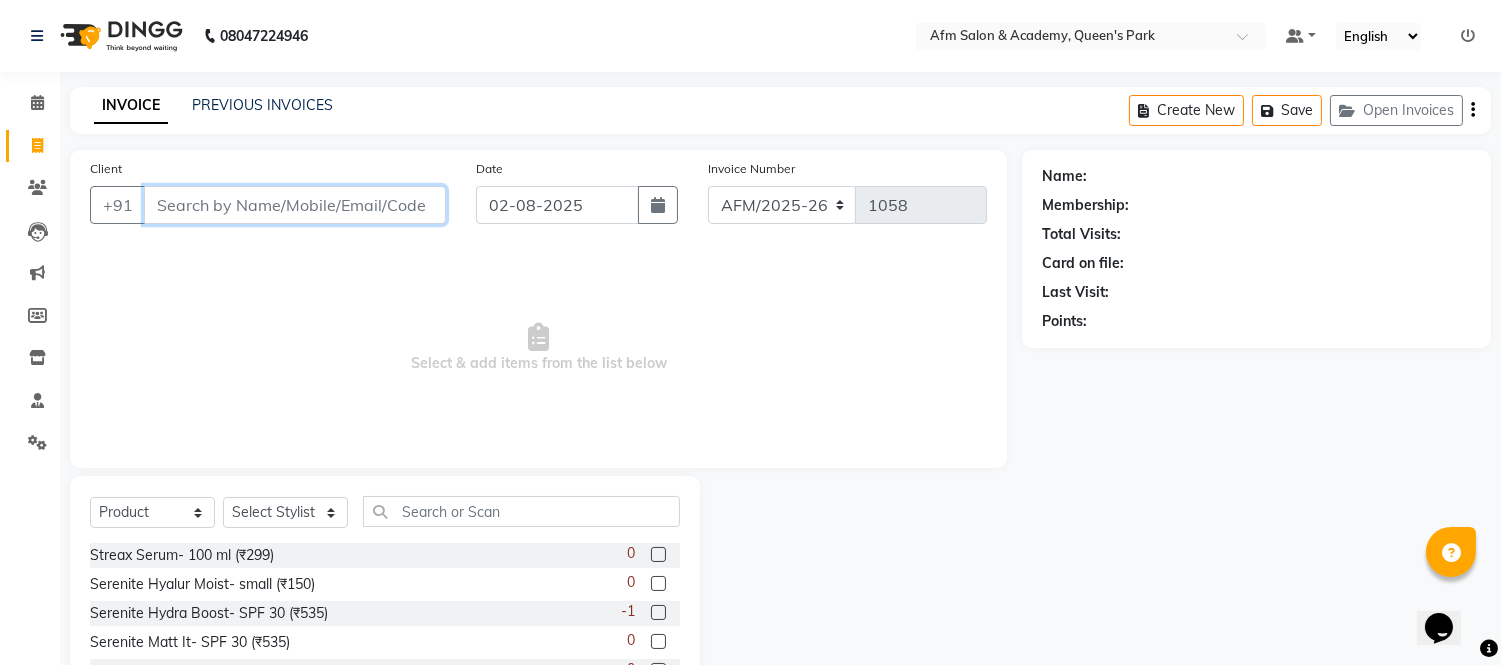 click on "Client" at bounding box center (295, 205) 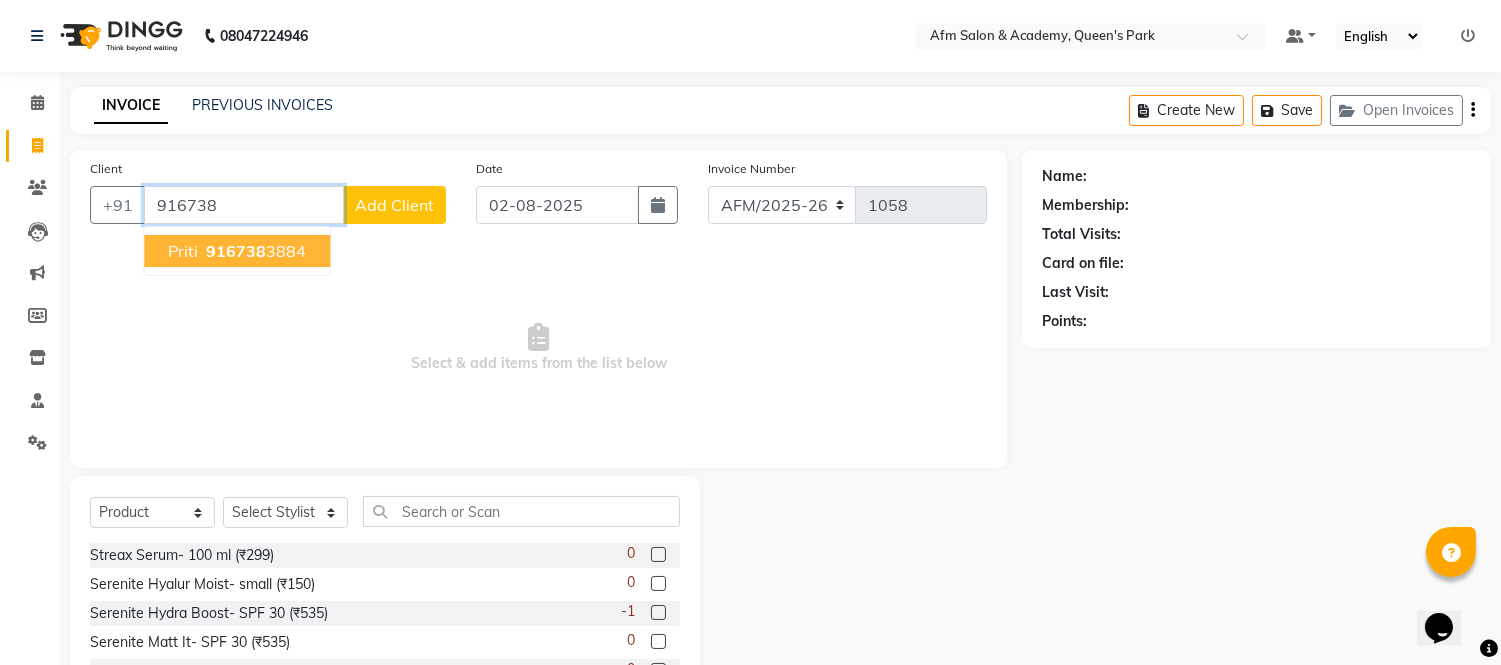 click on "916738" at bounding box center (236, 251) 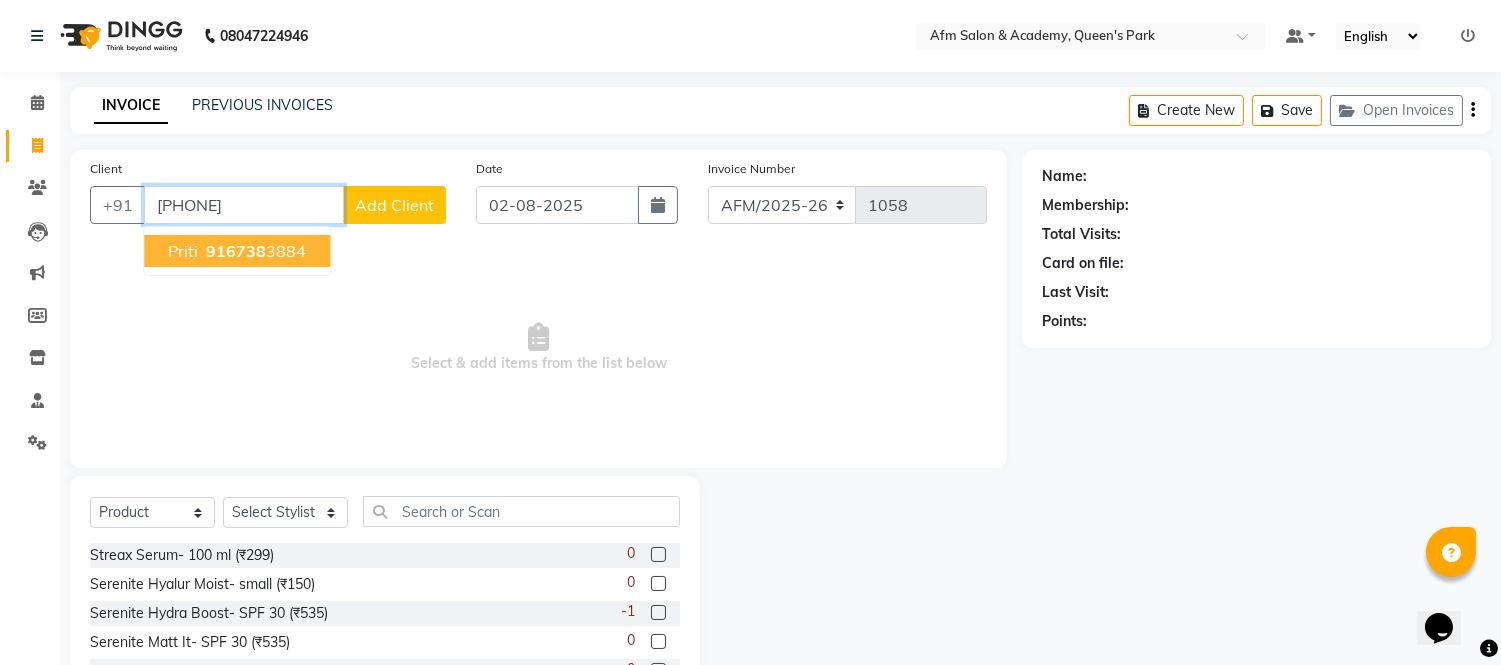 type on "[PHONE]" 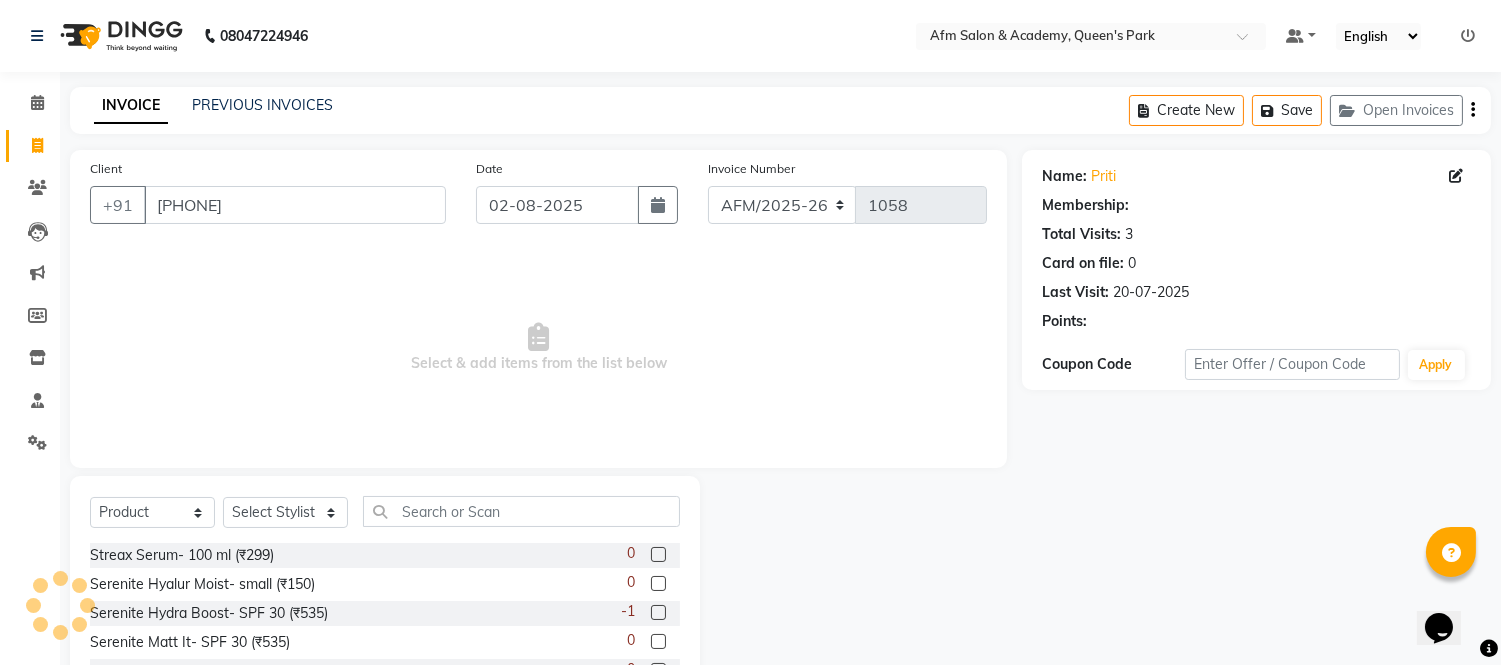 select on "1: Object" 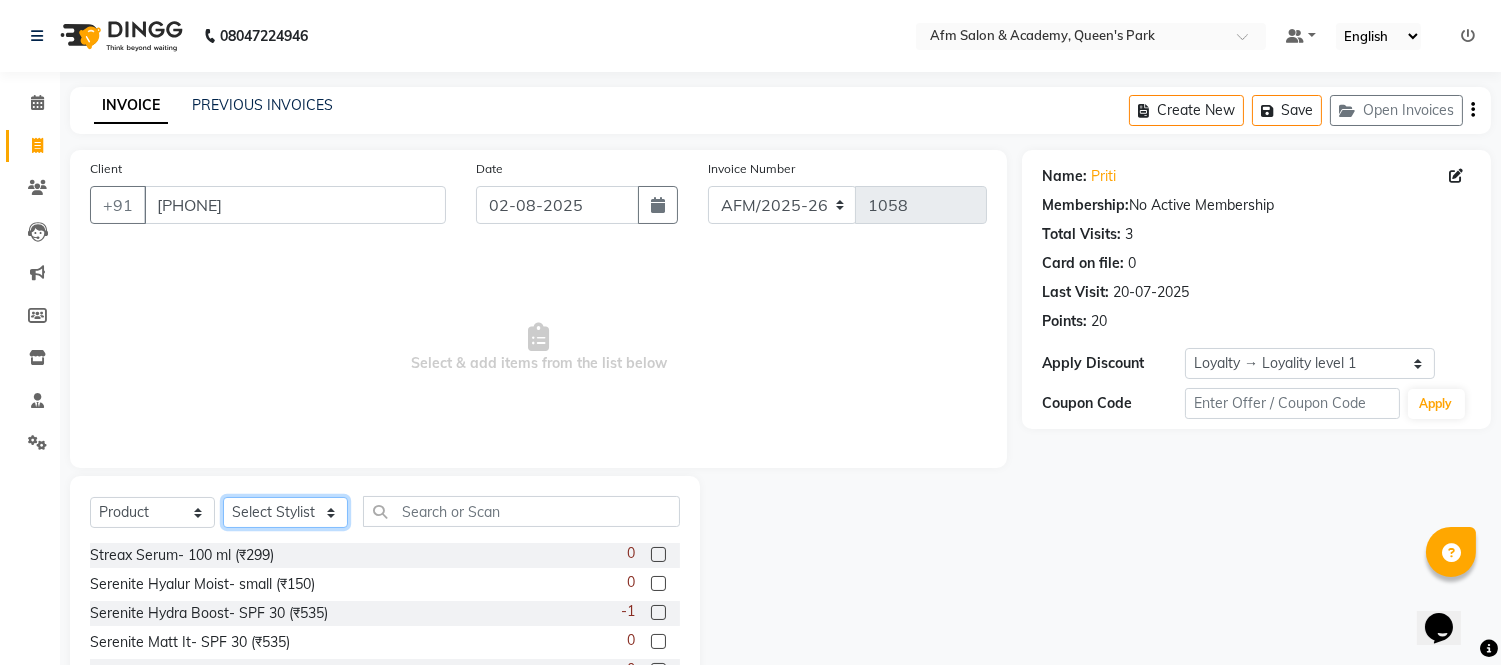 click on "Select Stylist AFM [FIRST] [FIRST] [FIRST] Front Desk [FIRST] [FIRST] [FIRST] [FIRST] [FIRST] [FIRST] [FIRST] [FIRST] [FIRST] [FIRST]" 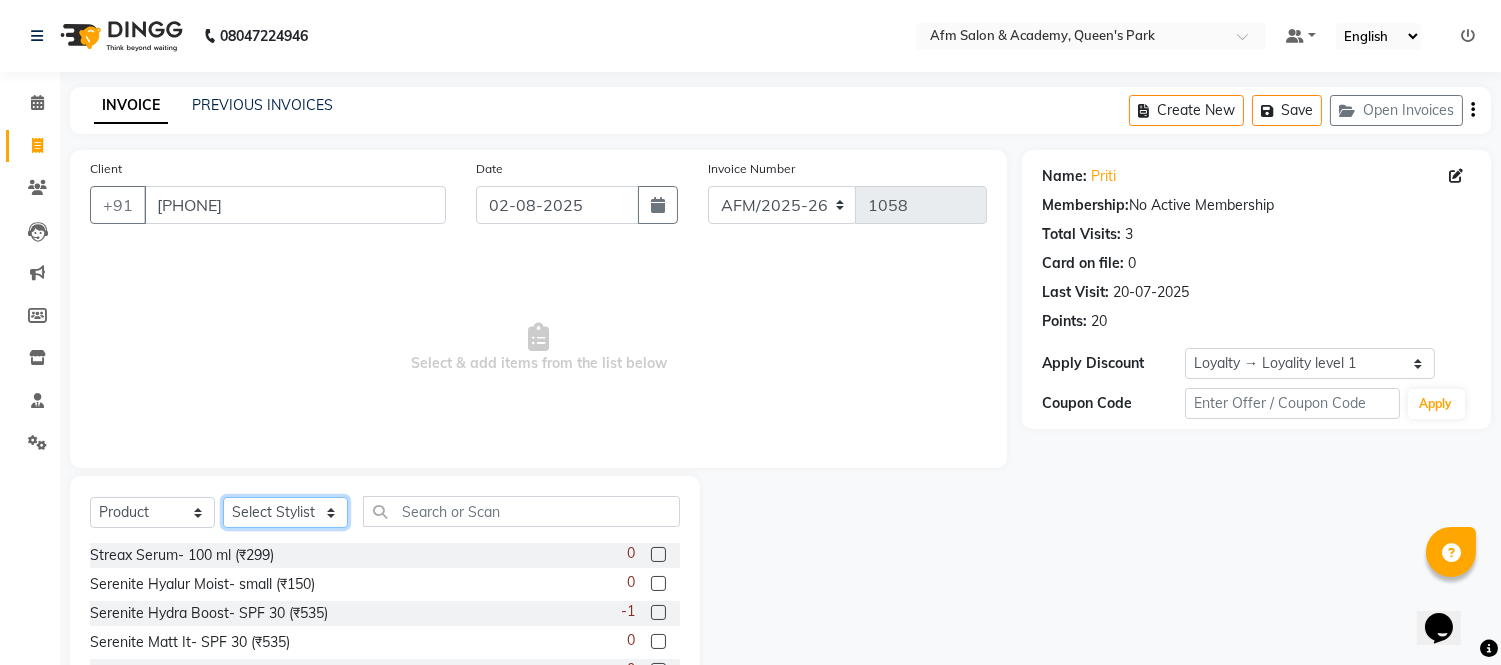 drag, startPoint x: 330, startPoint y: 512, endPoint x: 195, endPoint y: 507, distance: 135.09256 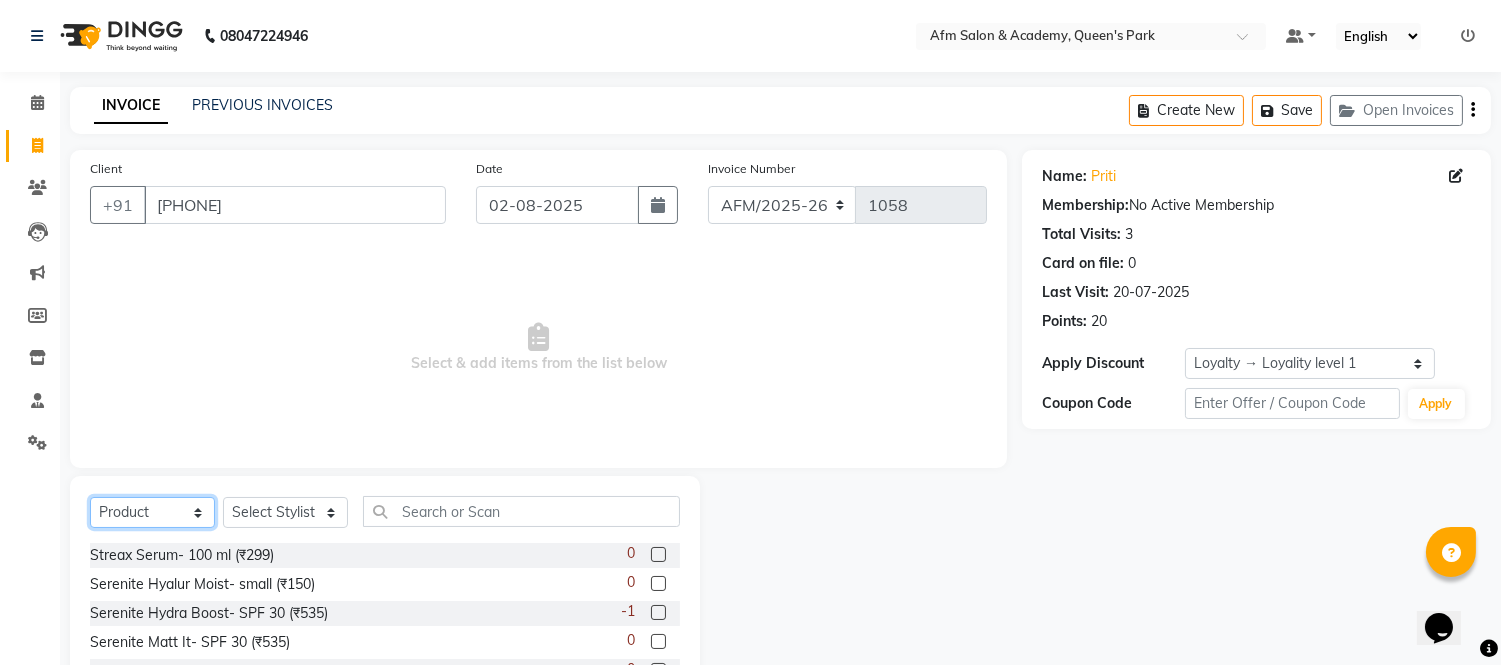 click on "Select  Service  Product  Membership  Package Voucher Prepaid Gift Card" 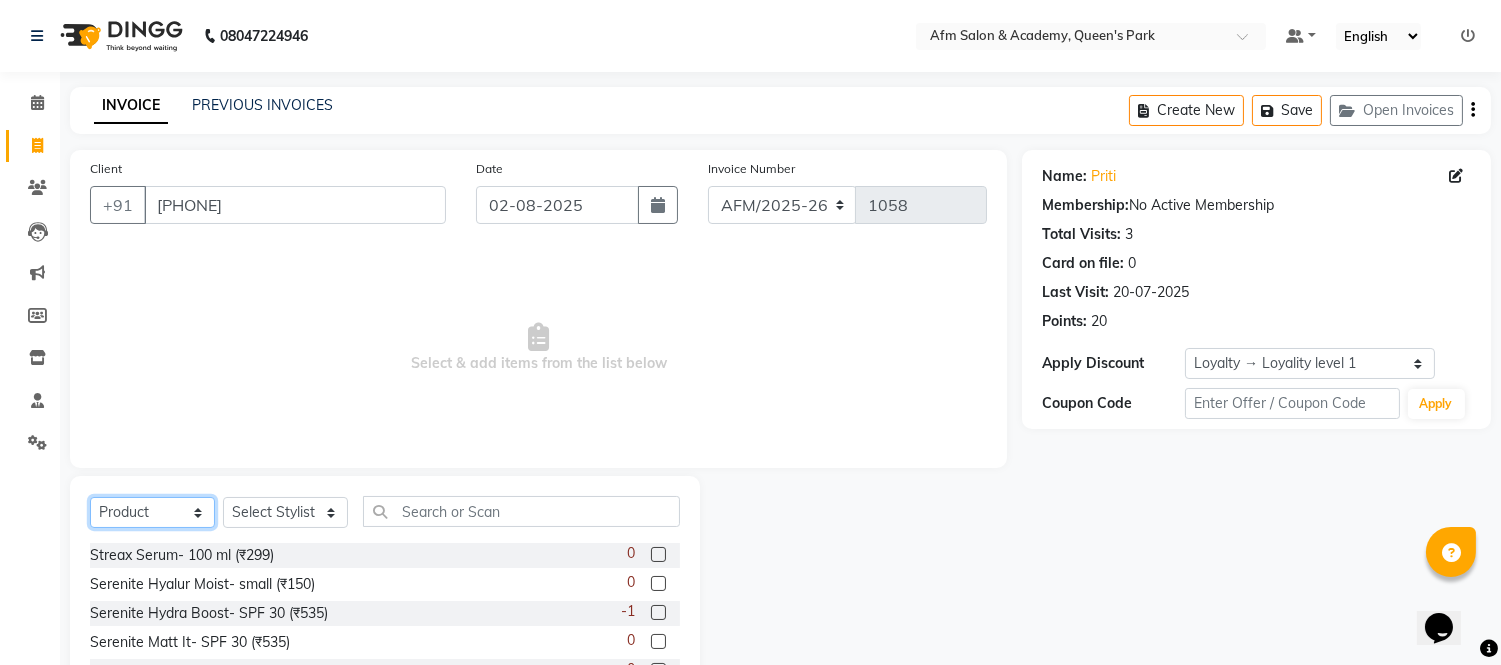select on "service" 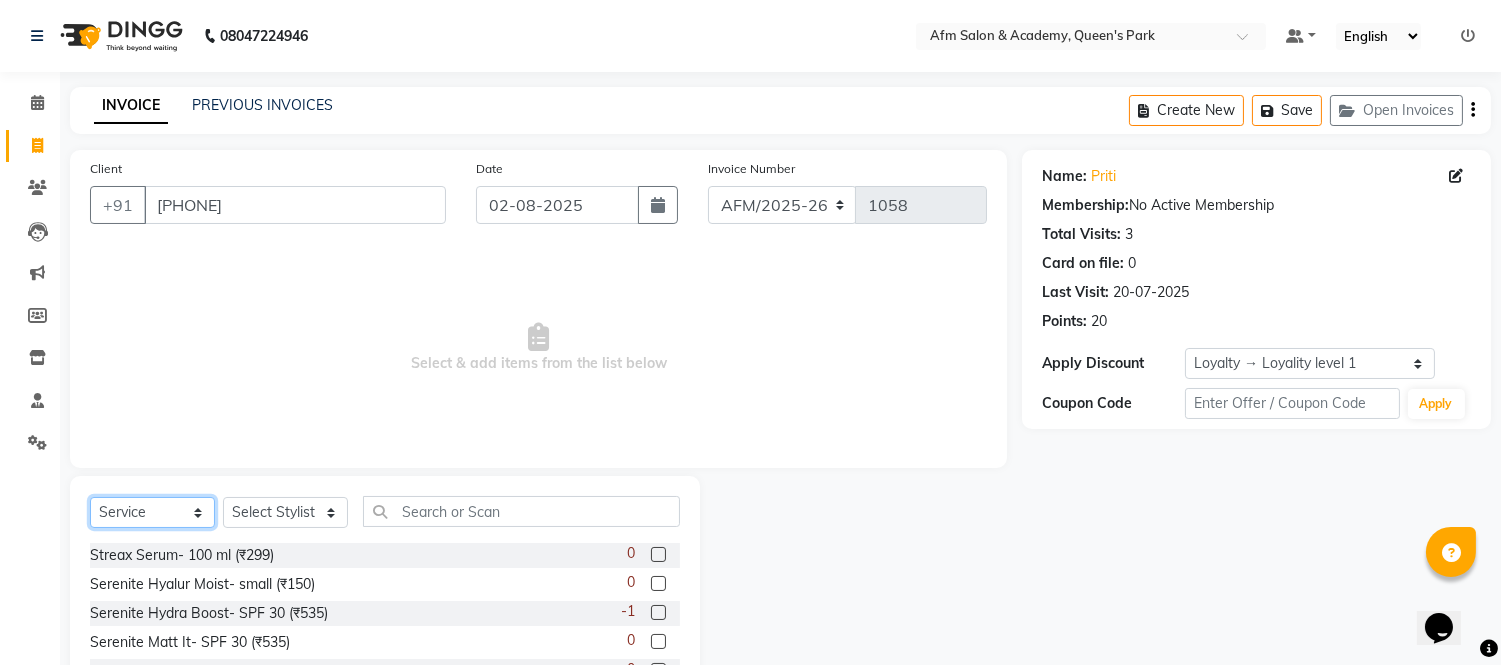 click on "Select  Service  Product  Membership  Package Voucher Prepaid Gift Card" 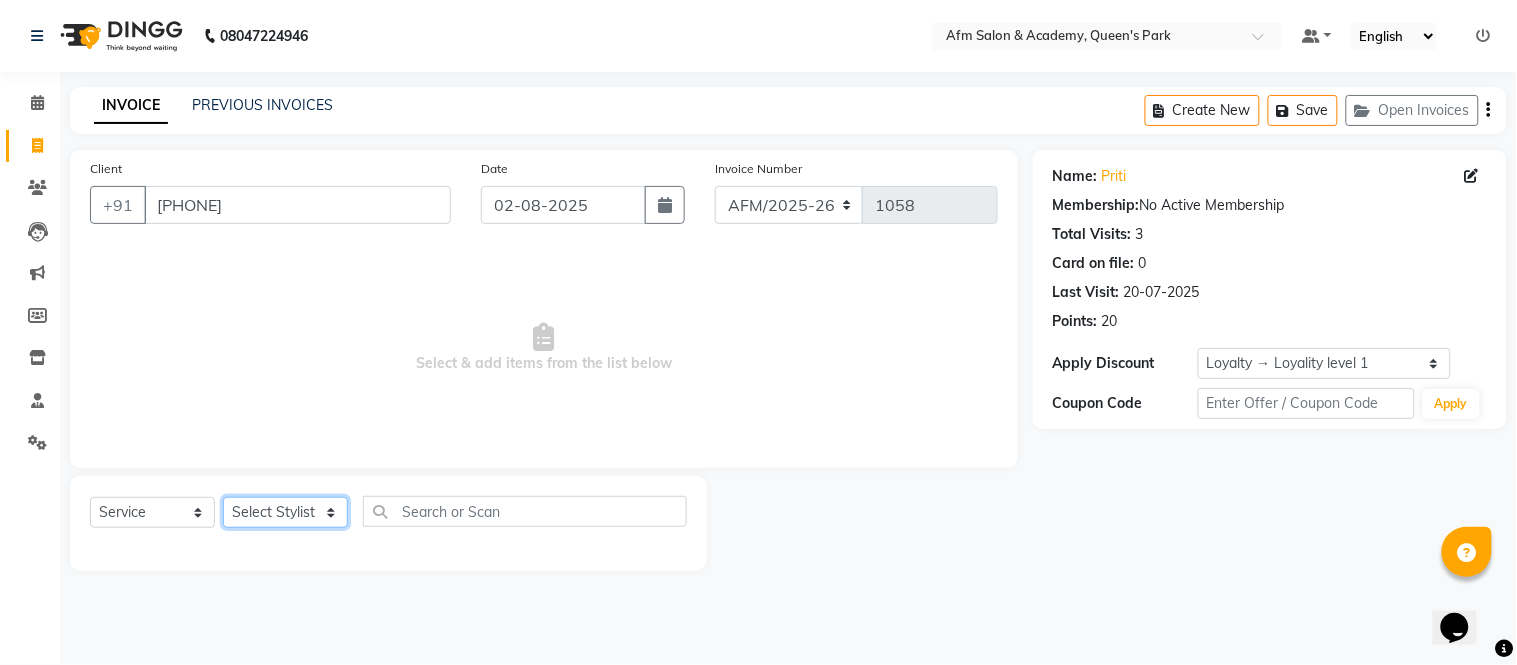 click on "Select Stylist AFM [FIRST] [FIRST] [FIRST] Front Desk [FIRST] [FIRST] [FIRST] [FIRST] [FIRST] [FIRST] [FIRST] [FIRST] [FIRST] [FIRST]" 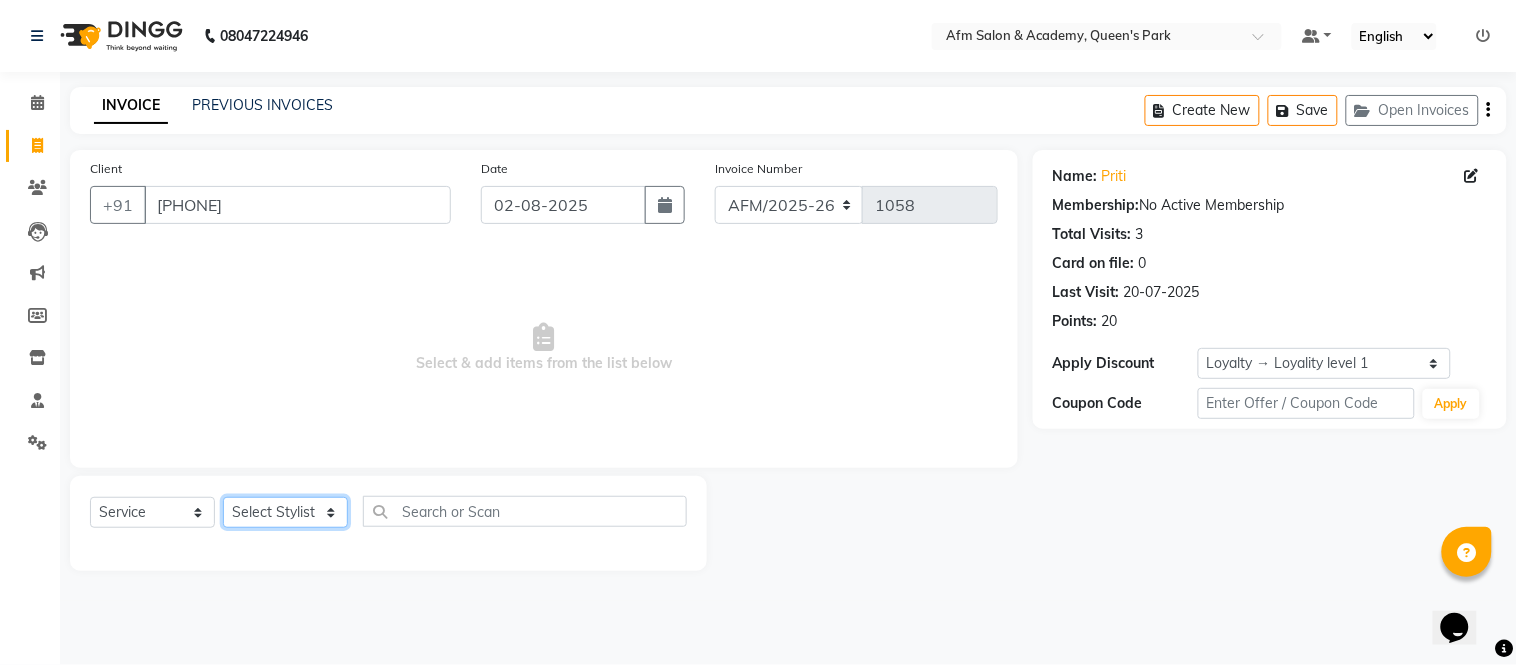 select on "66373" 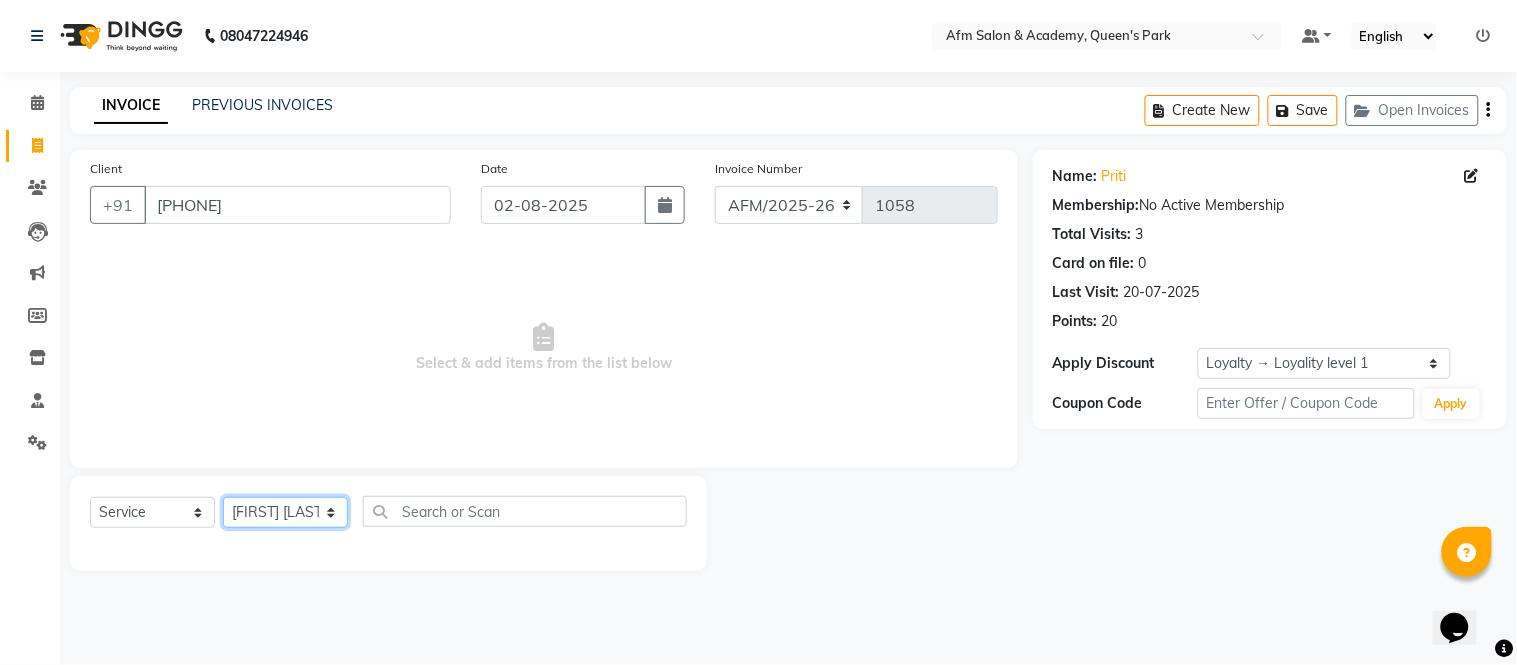 click on "Select Stylist AFM [FIRST] [FIRST] [FIRST] Front Desk [FIRST] [FIRST] [FIRST] [FIRST] [FIRST] [FIRST] [FIRST] [FIRST] [FIRST] [FIRST]" 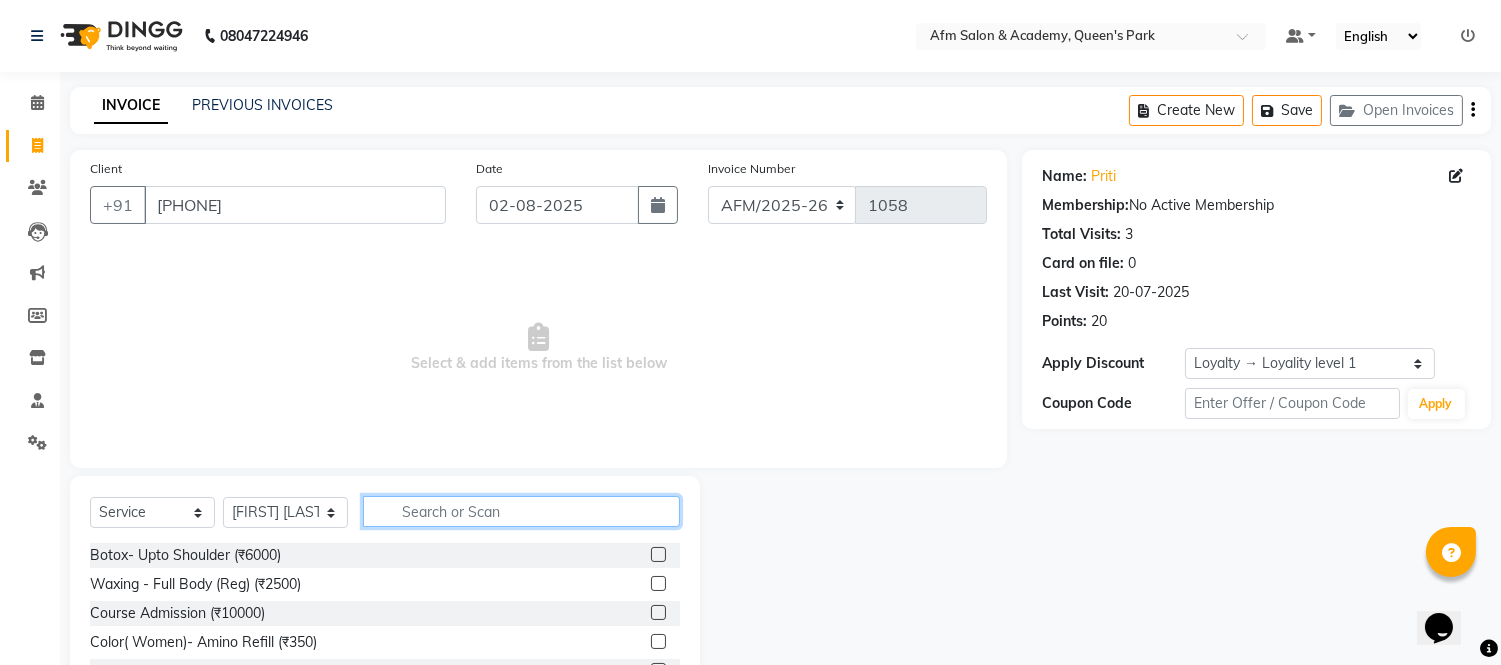 click 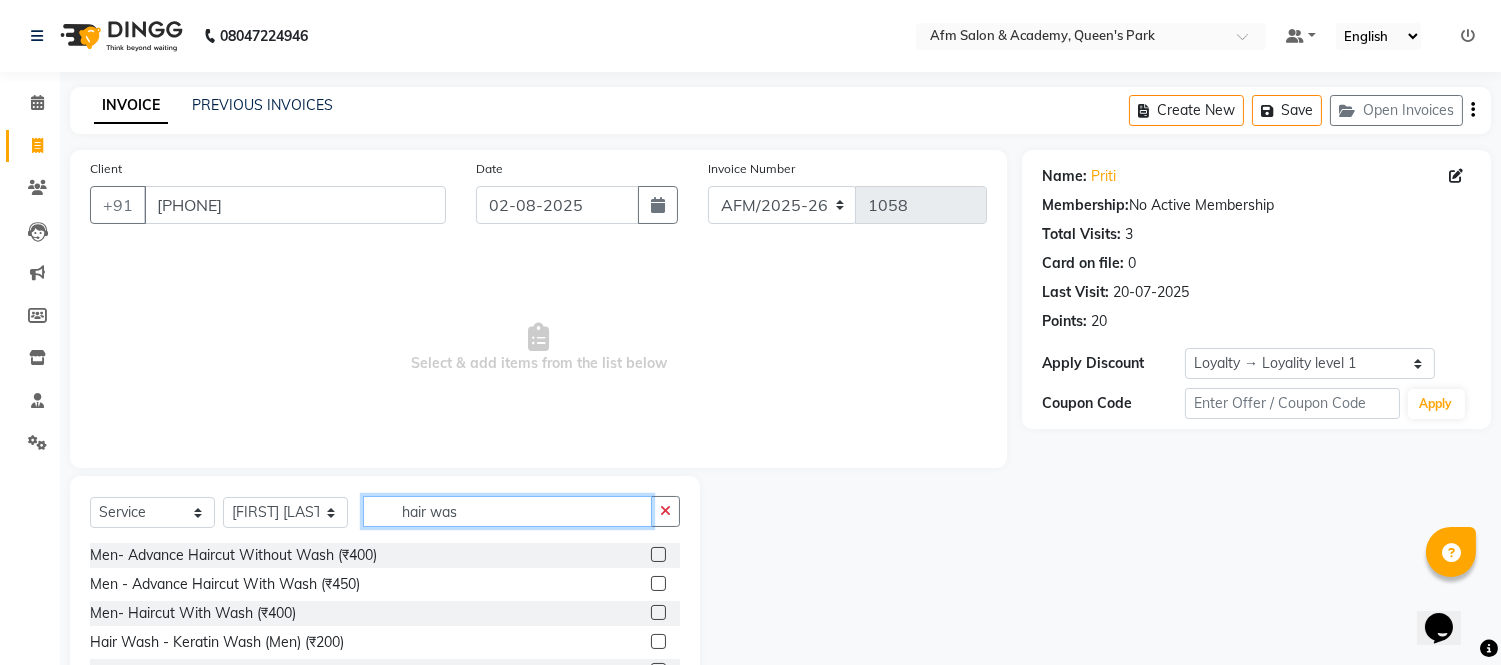 scroll, scrollTop: 174, scrollLeft: 0, axis: vertical 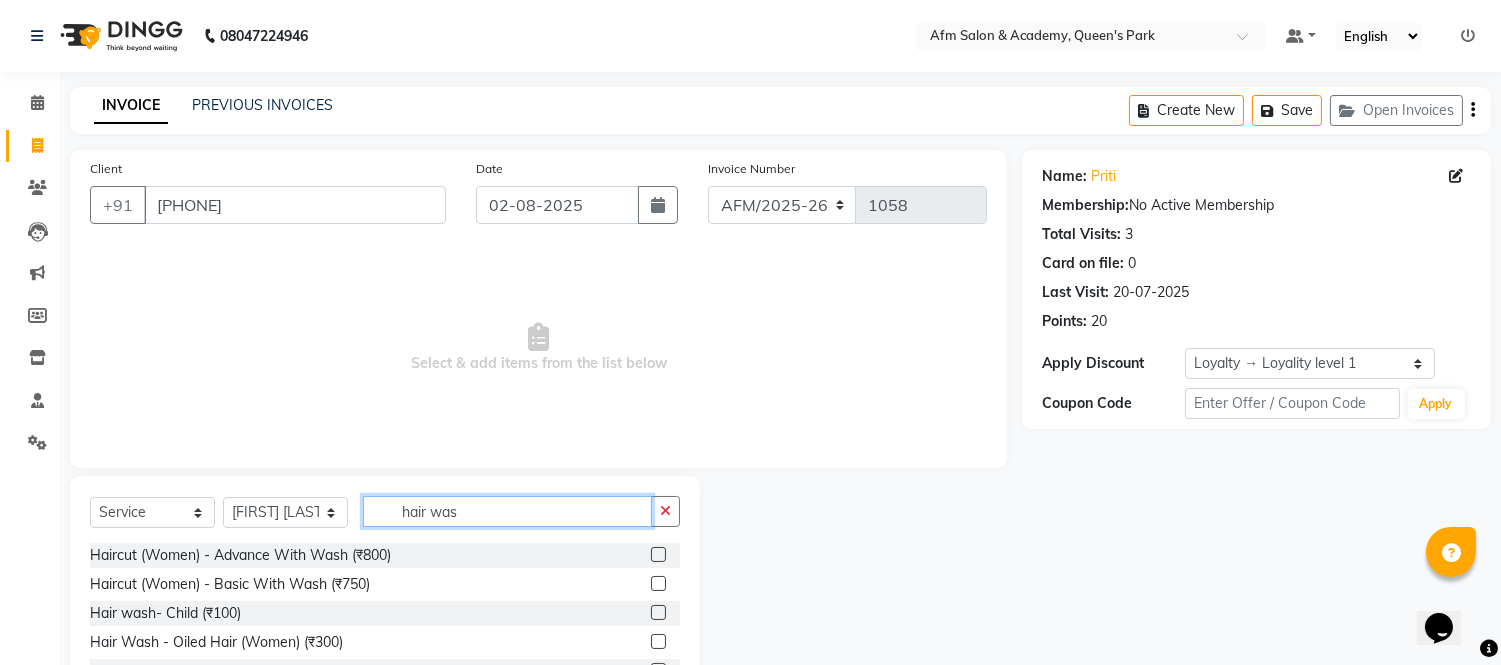 type on "hair was" 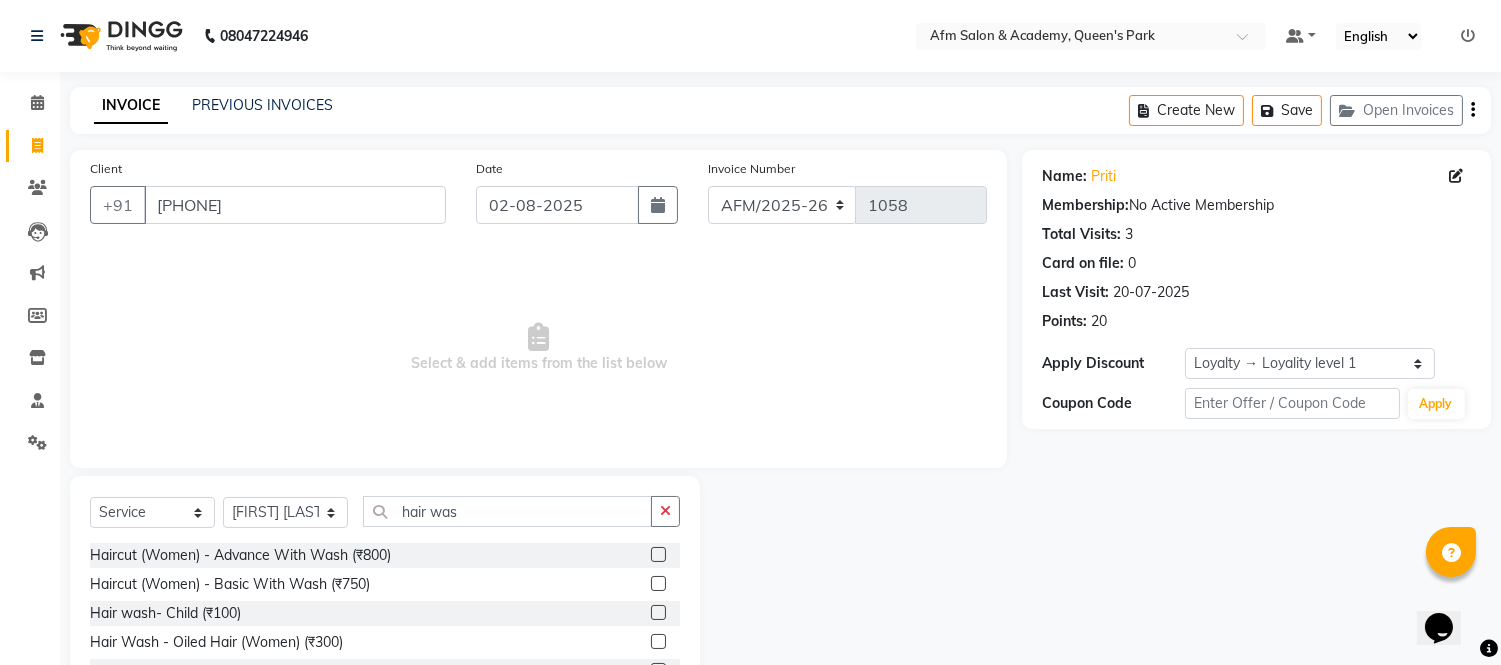 click 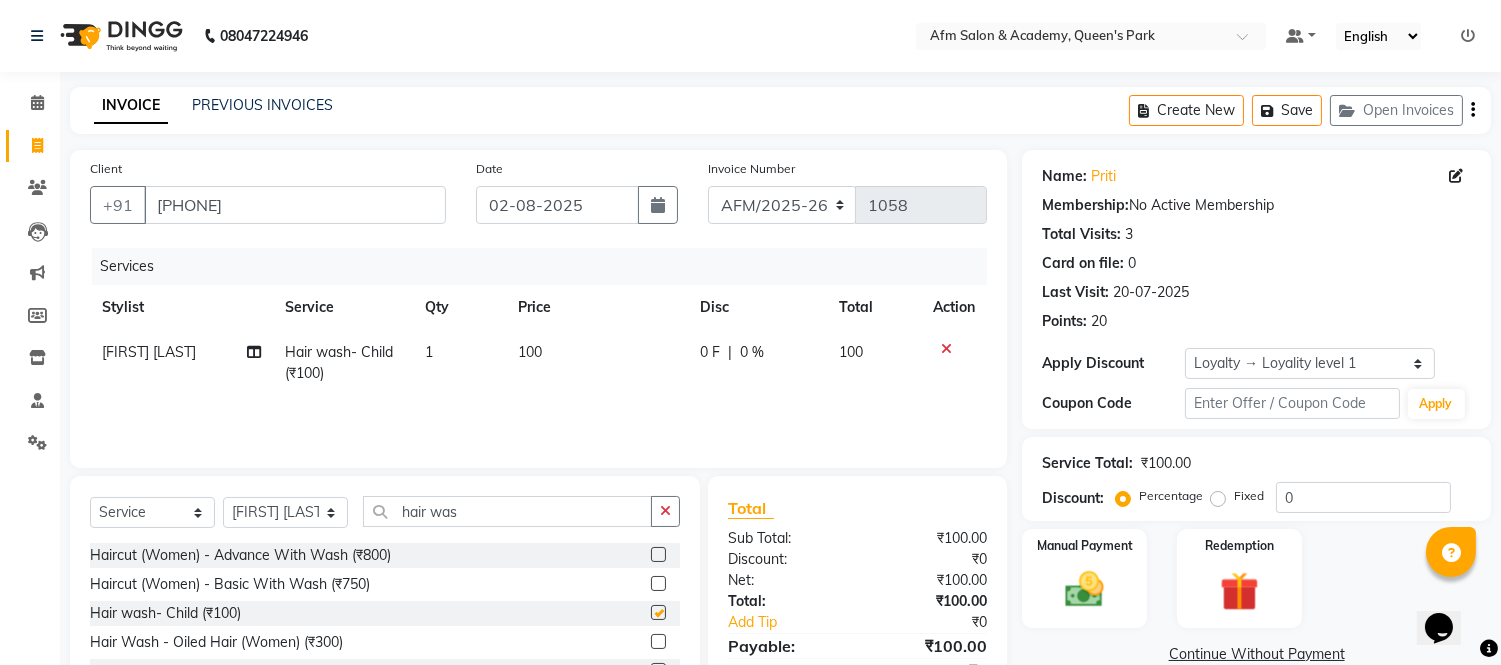 checkbox on "false" 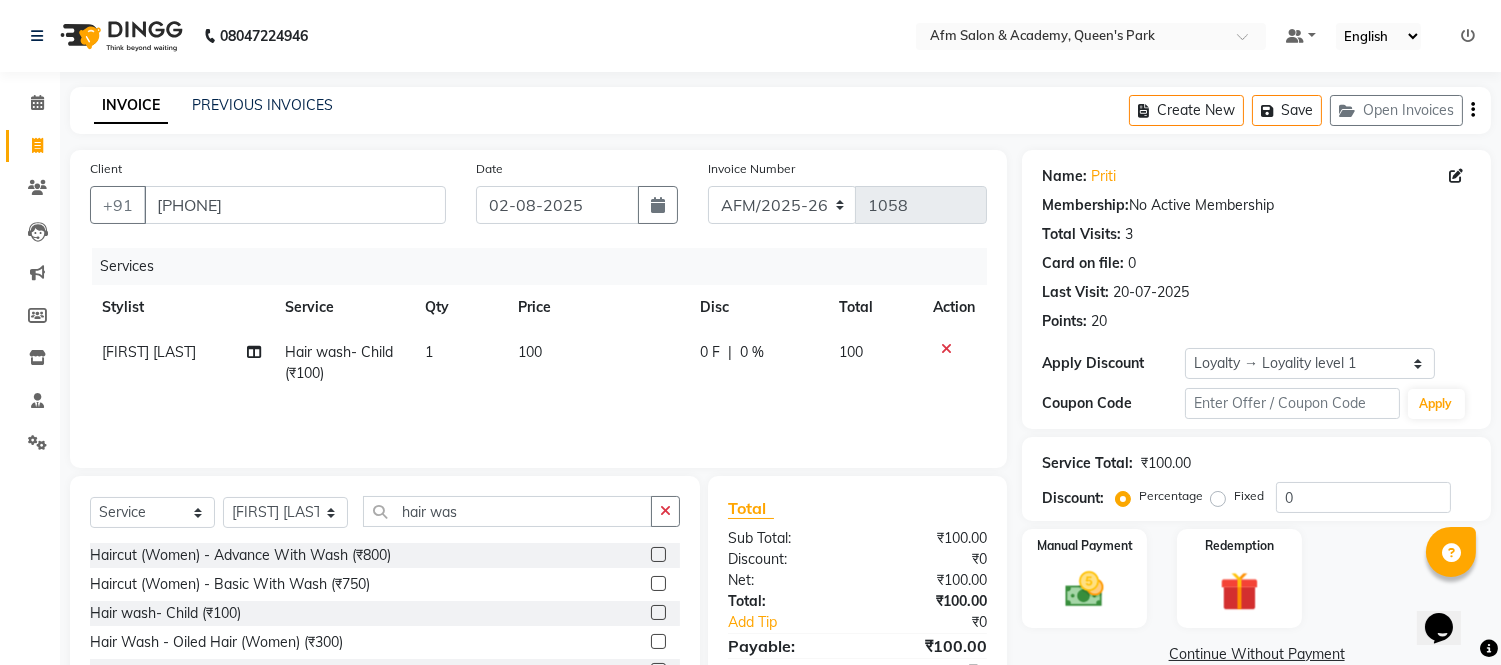 click on "100" 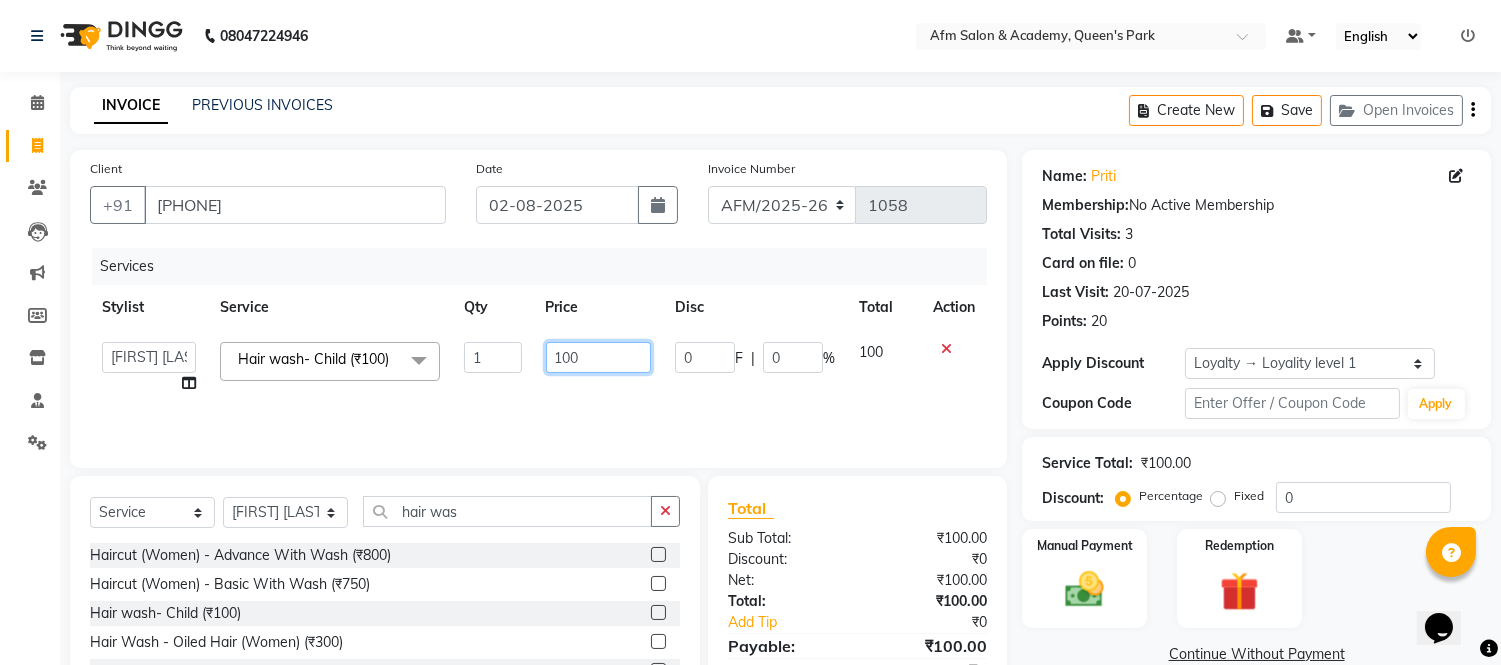 click on "100" 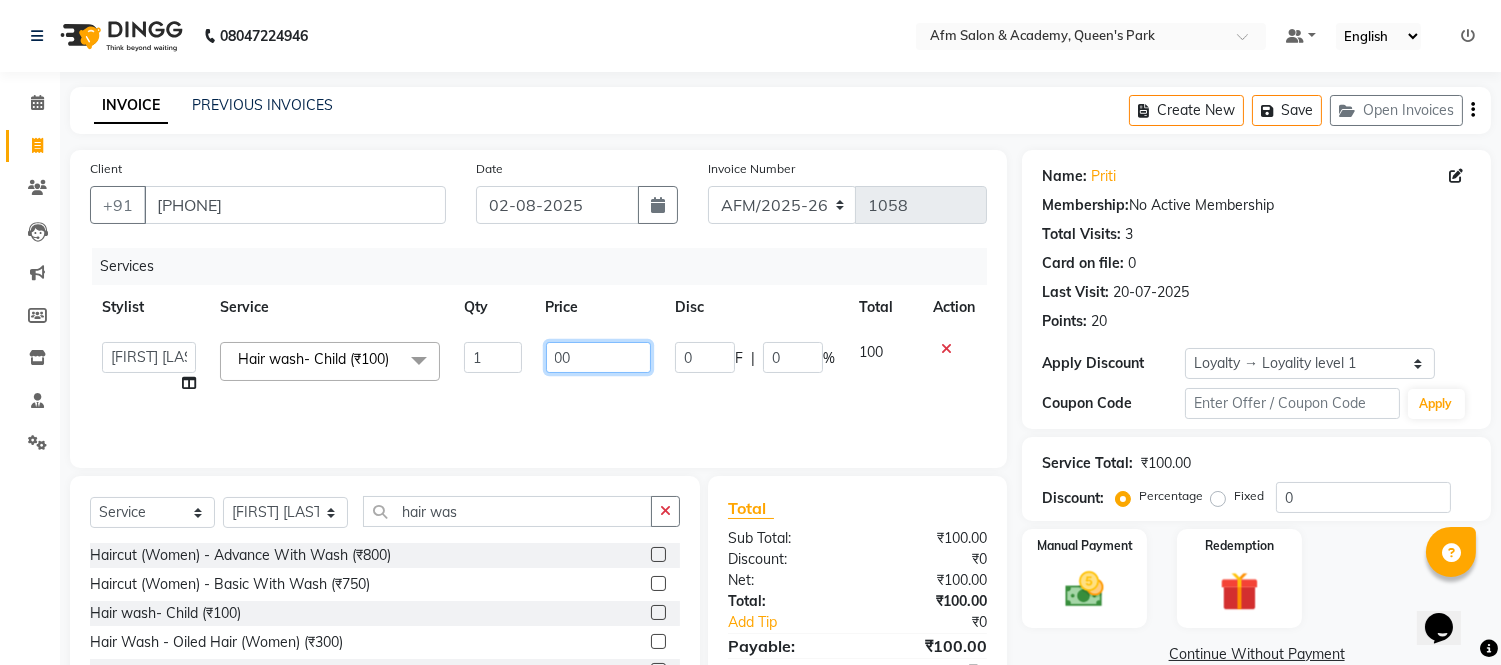 type on "200" 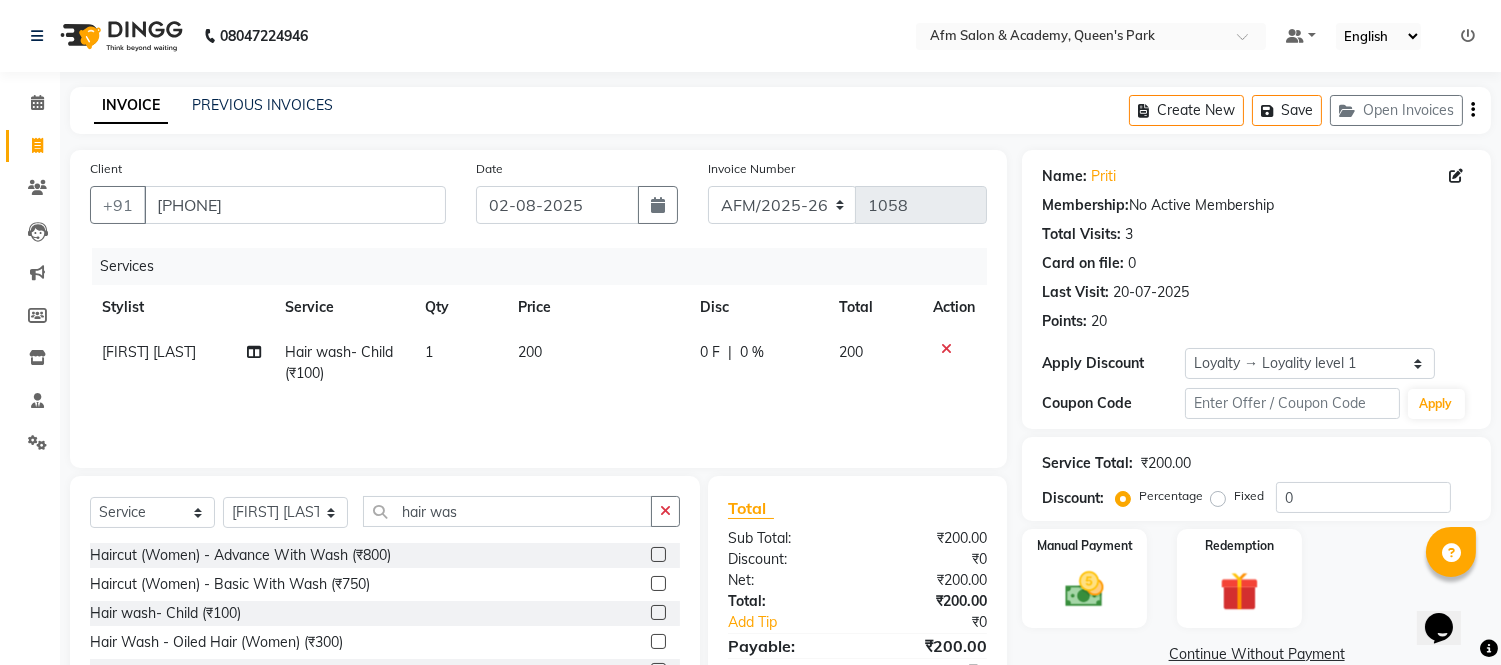 click on "Manual Payment Redemption" 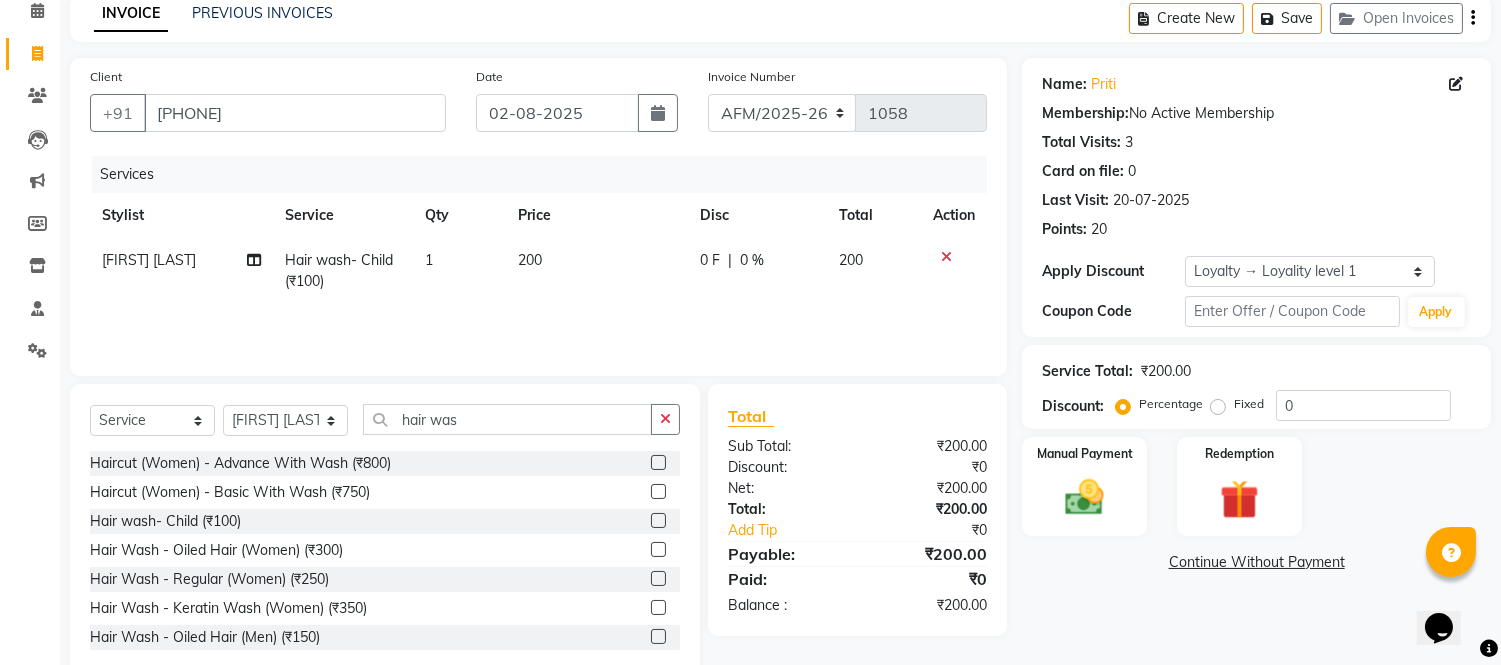 scroll, scrollTop: 135, scrollLeft: 0, axis: vertical 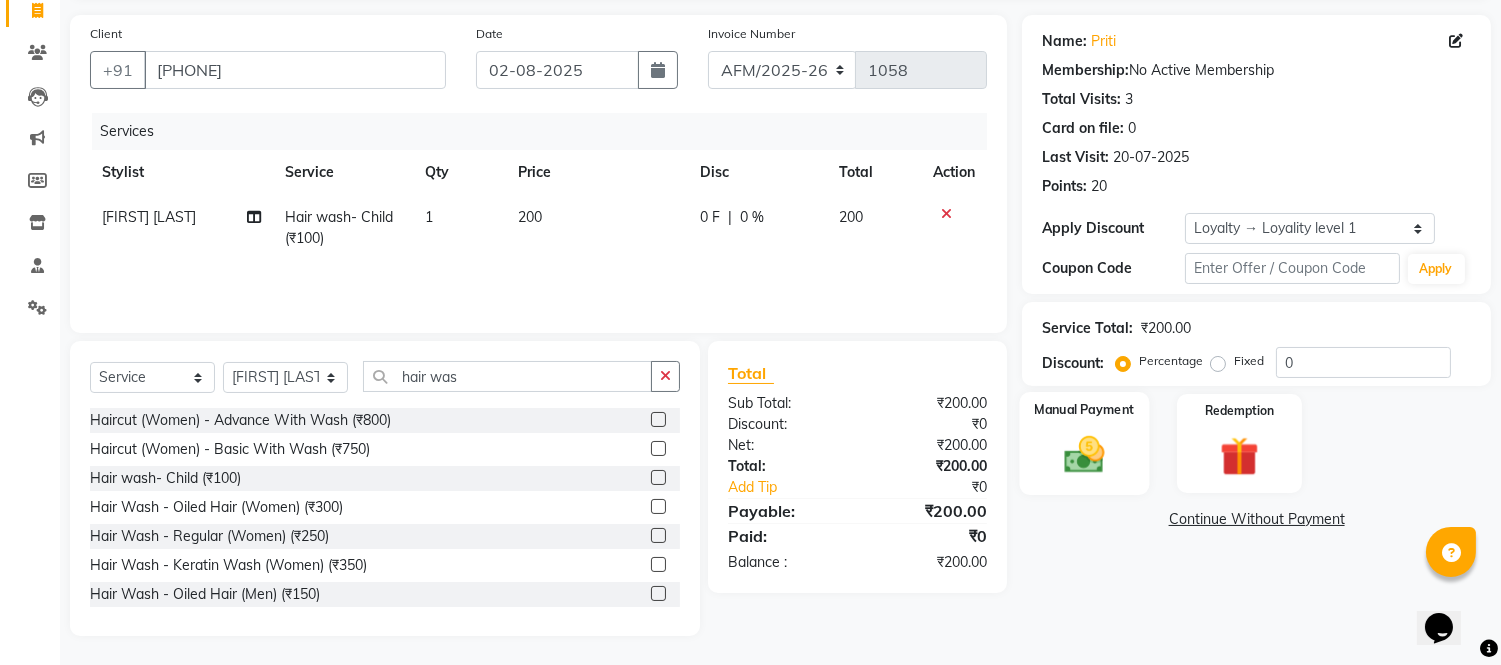 click 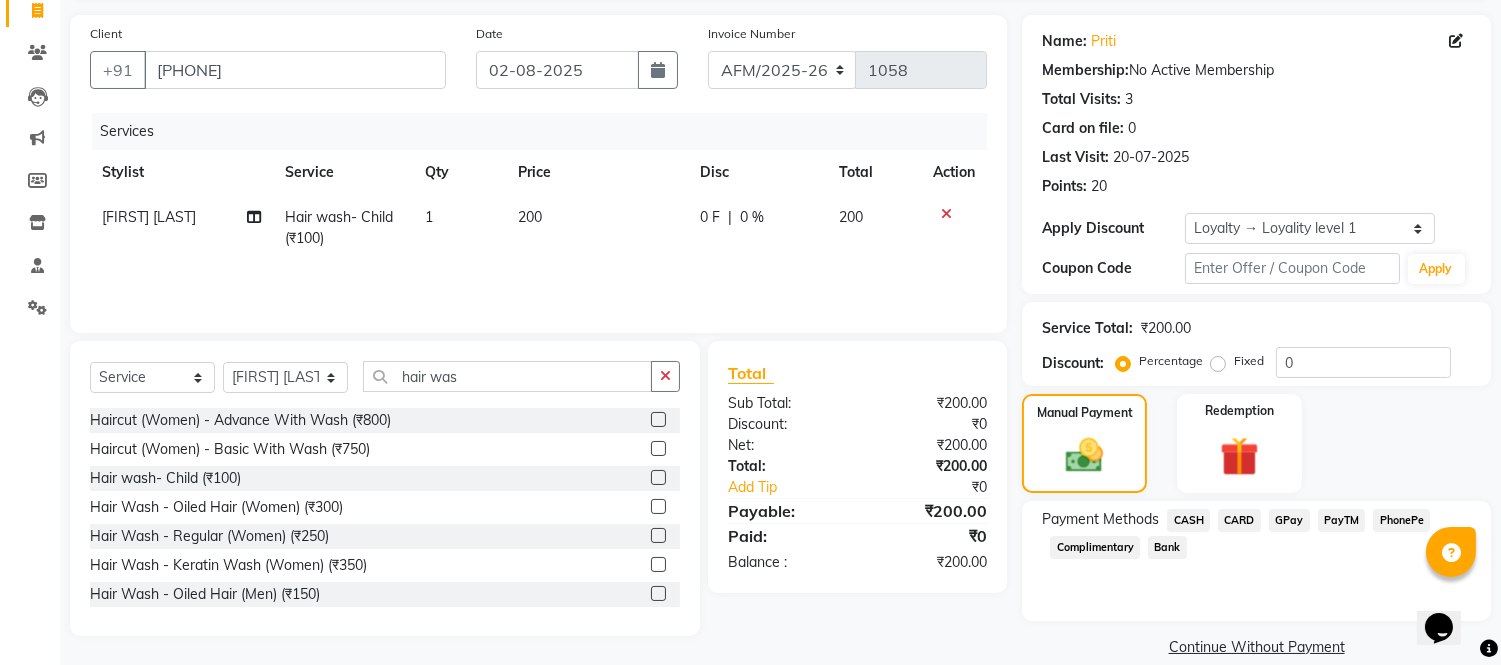 click on "GPay" 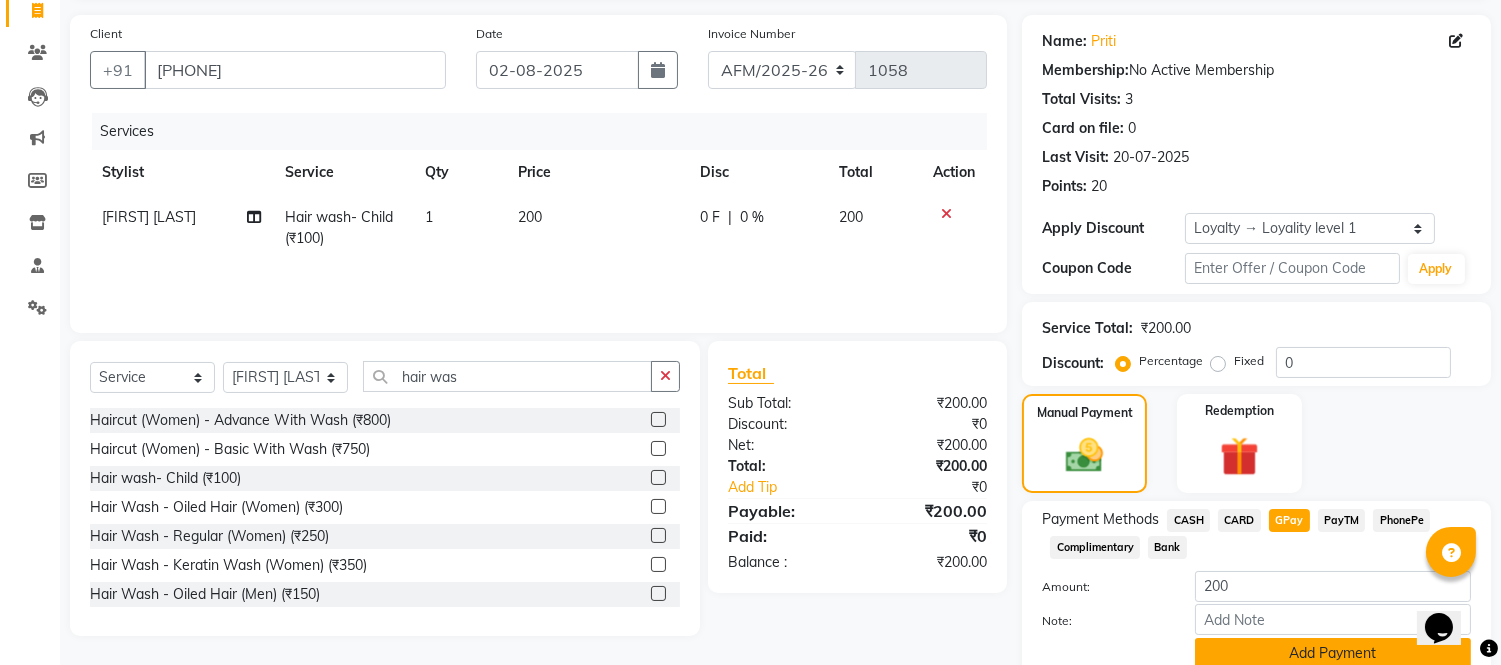click on "Add Payment" 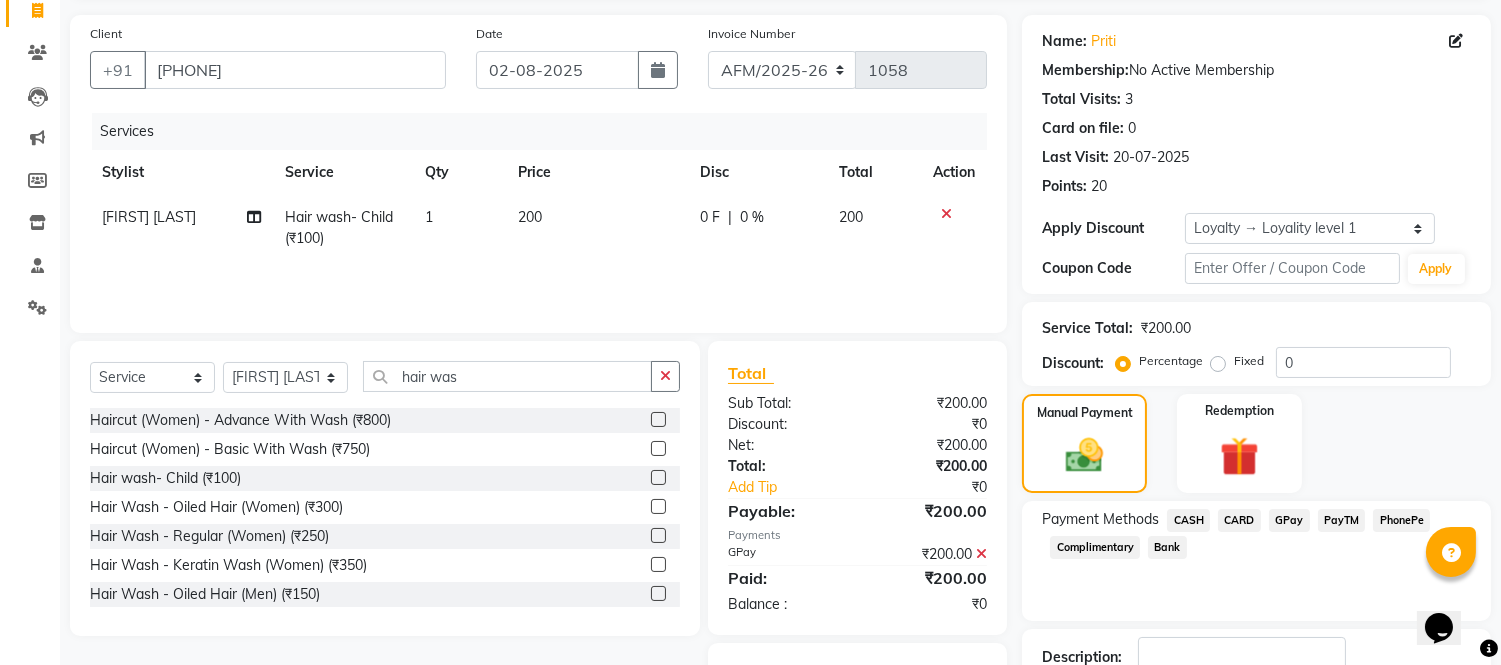 scroll, scrollTop: 274, scrollLeft: 0, axis: vertical 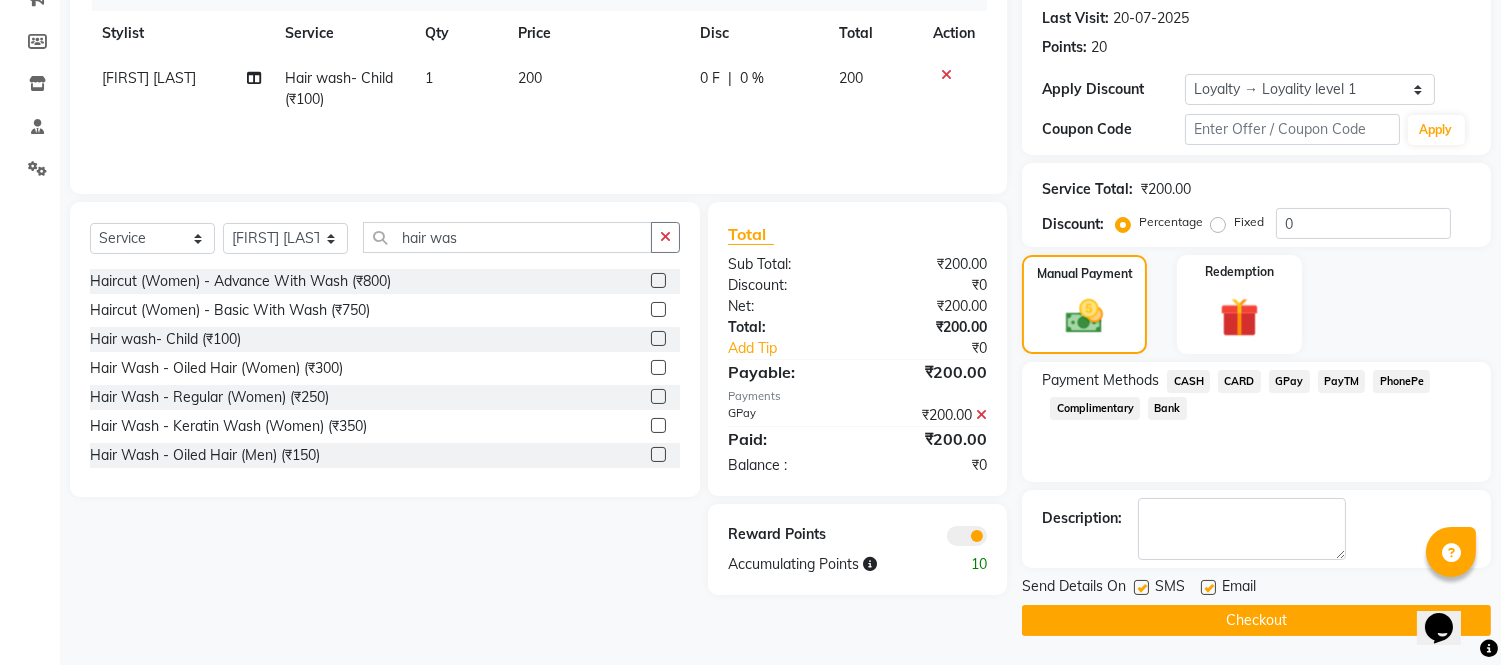 click on "Checkout" 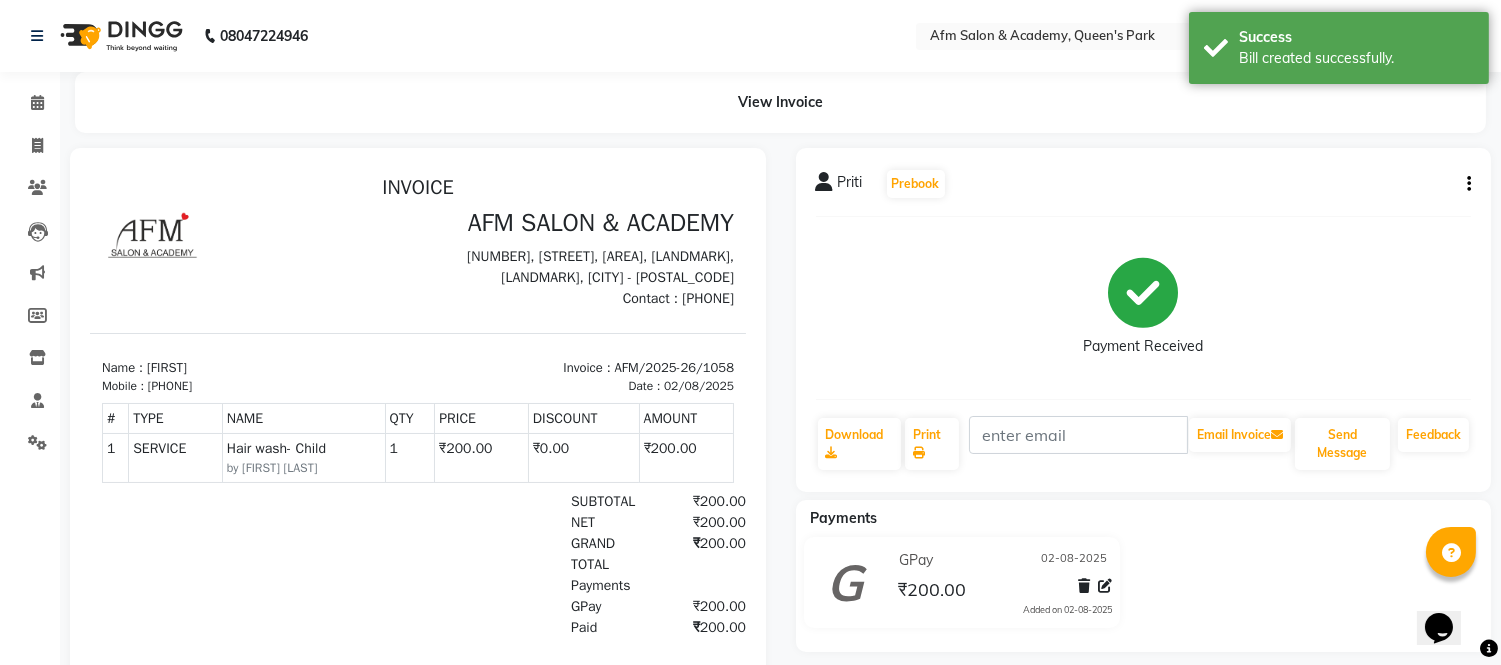 scroll, scrollTop: 0, scrollLeft: 0, axis: both 